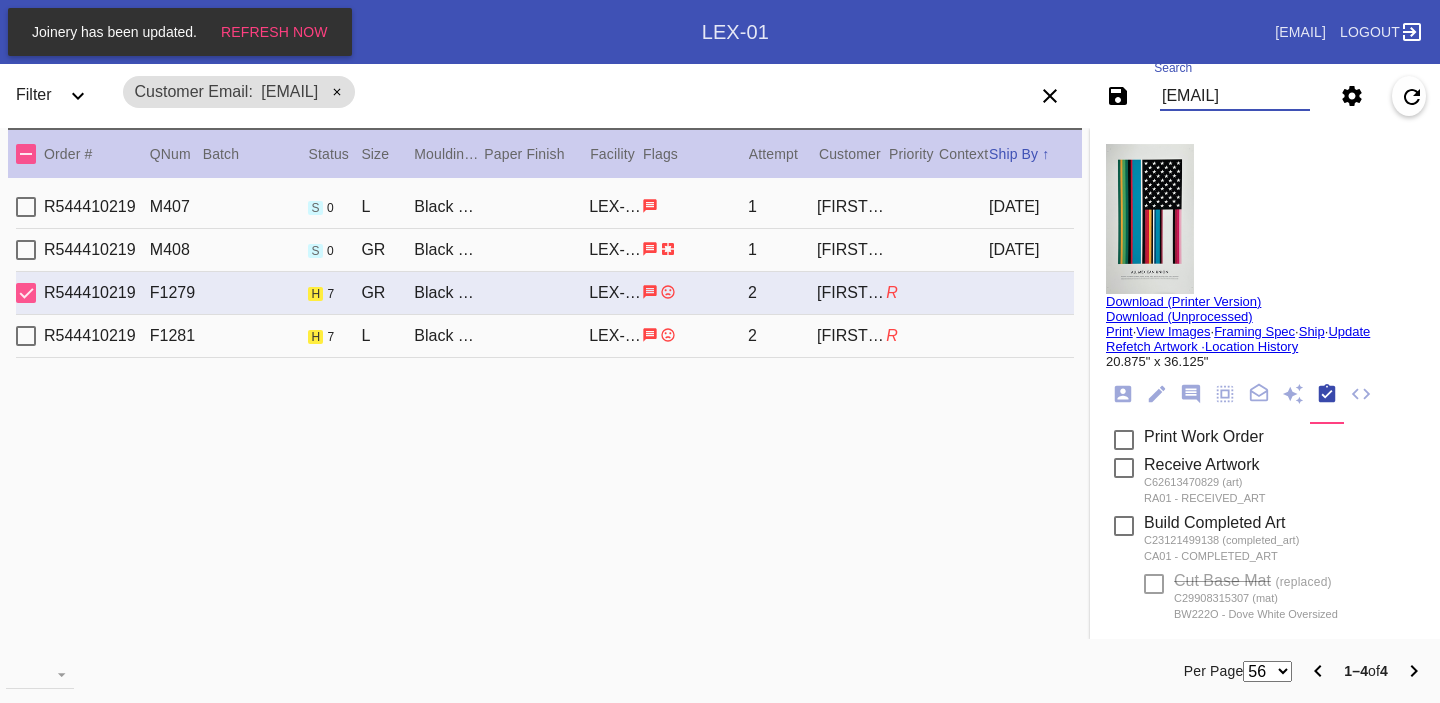 click on "[EMAIL]" at bounding box center [1235, 96] 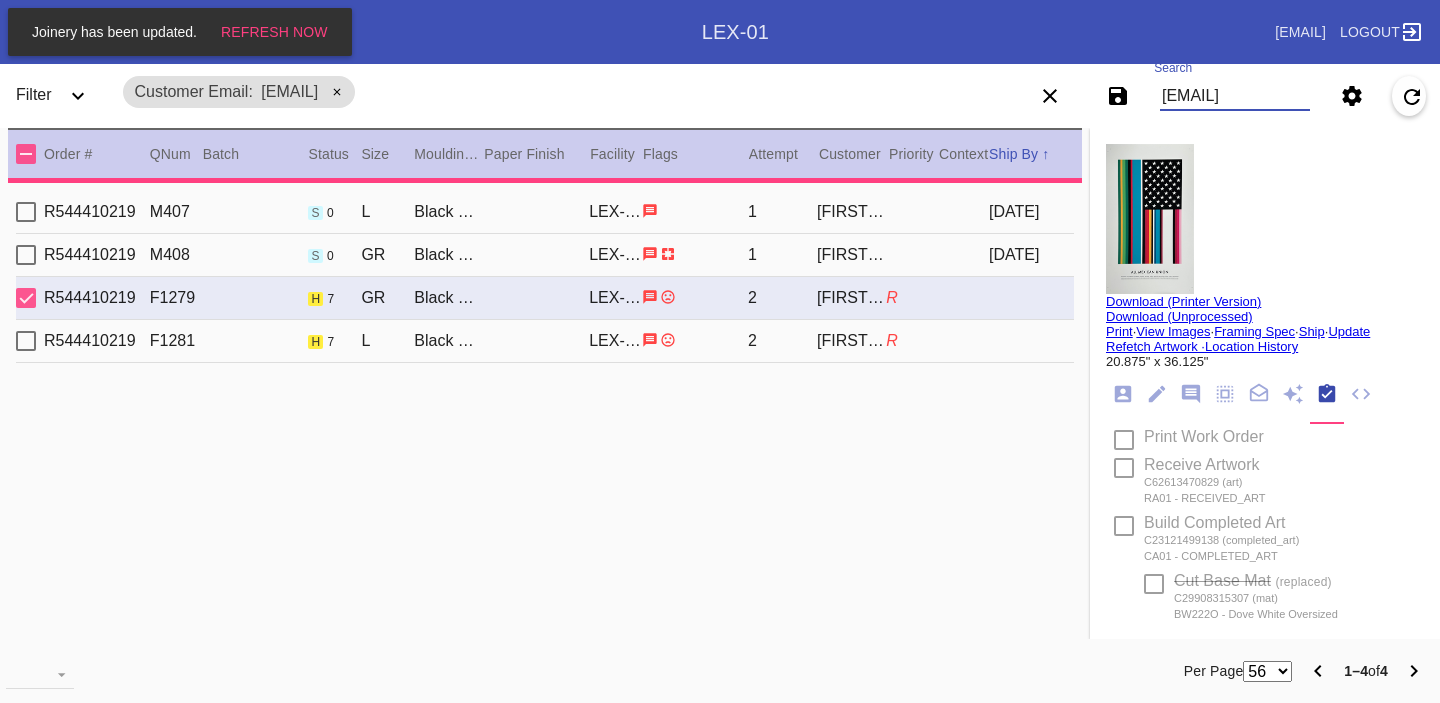 scroll, scrollTop: 0, scrollLeft: 23, axis: horizontal 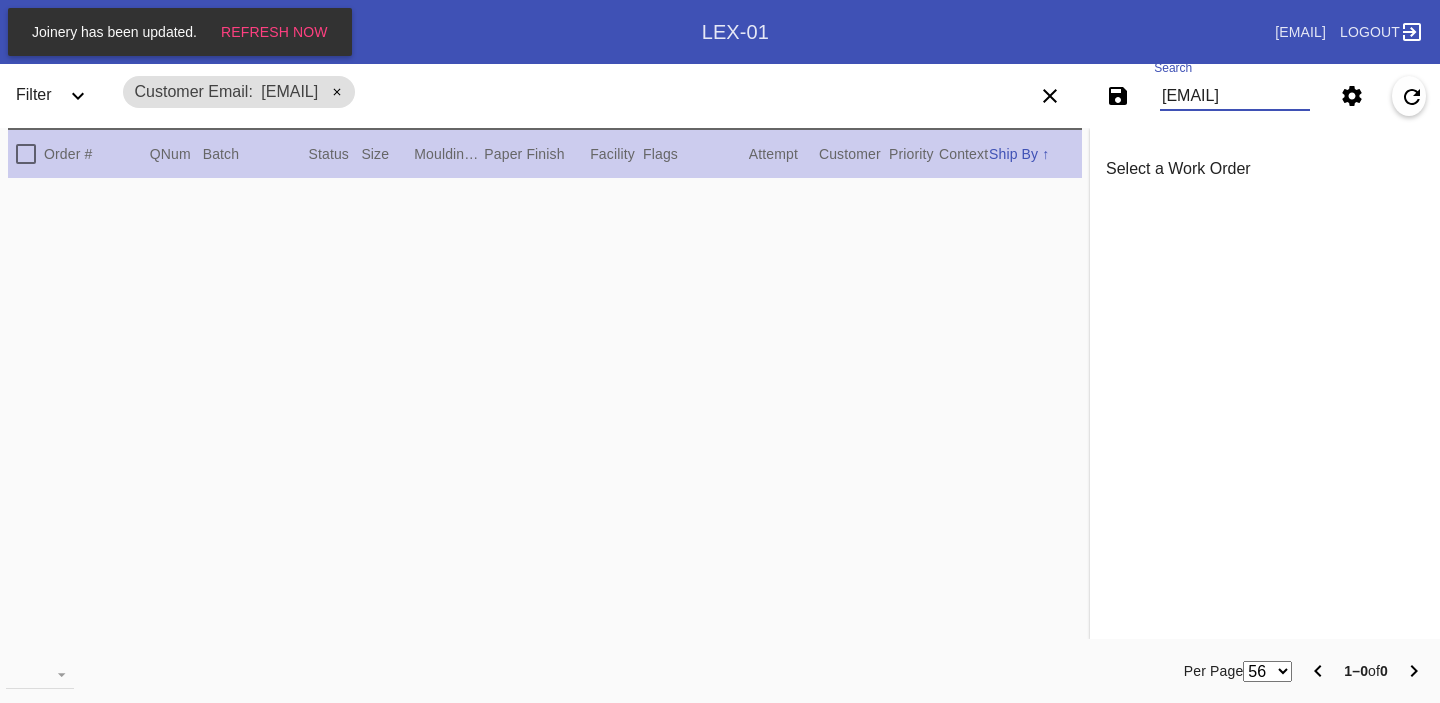 click on "[EMAIL]" at bounding box center (1235, 96) 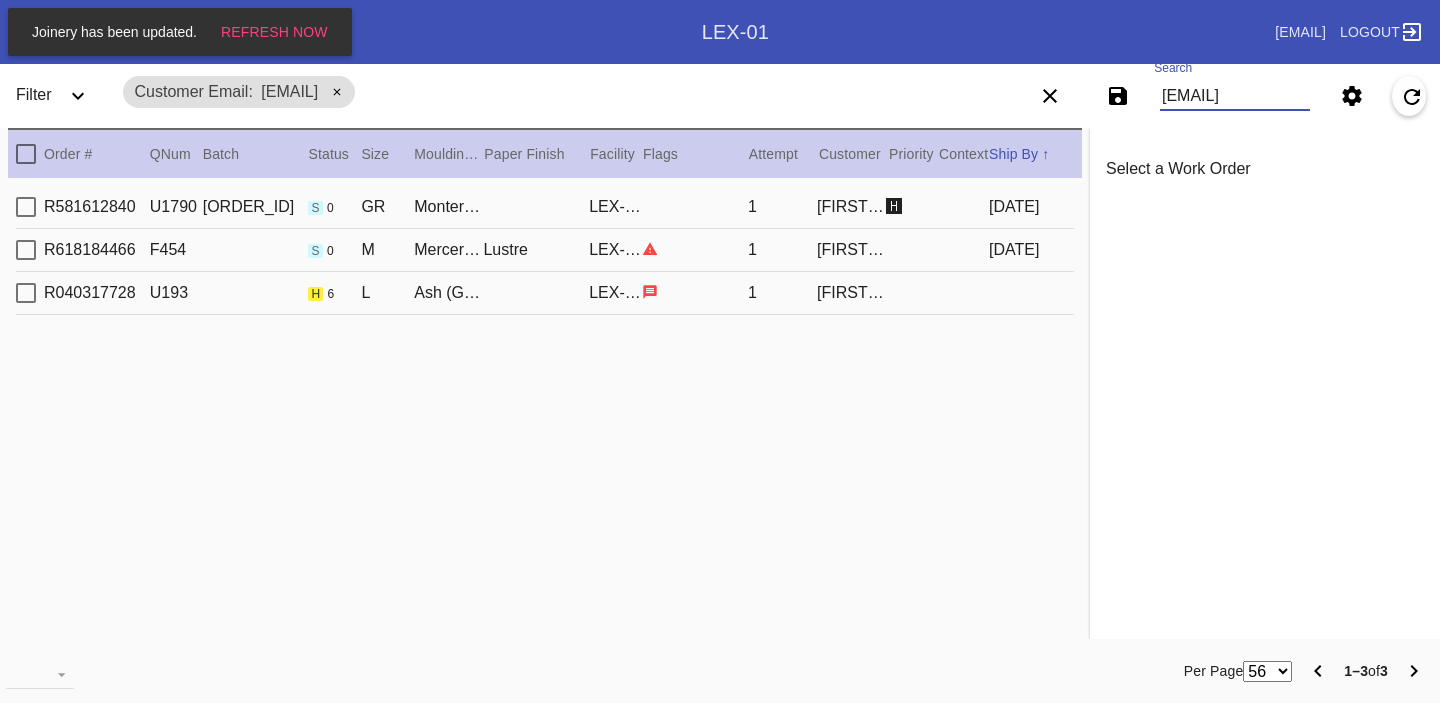 type on "[EMAIL]" 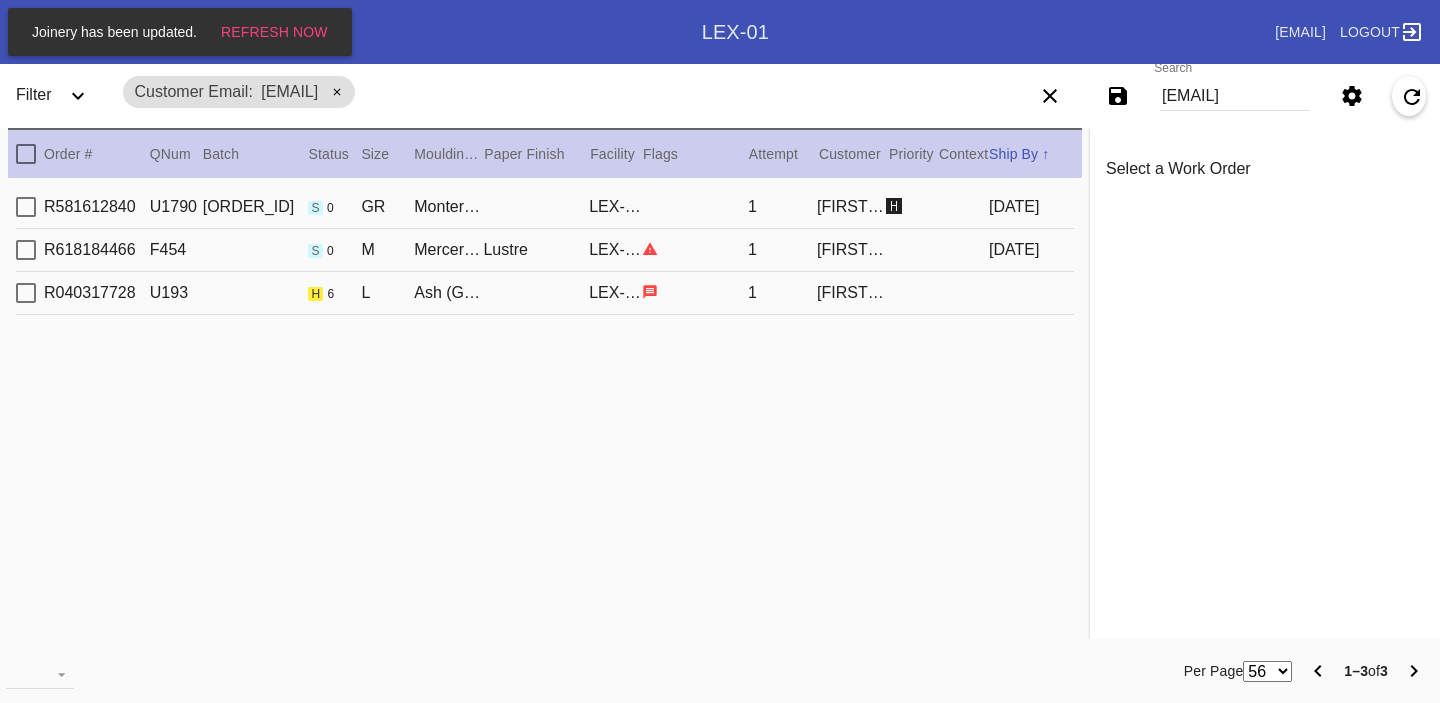click on "R040317728 U193 h   6 L Ash (Gallery) / Taupe - Linen LEX-01 1 [FIRST] [LAST]" at bounding box center [545, 293] 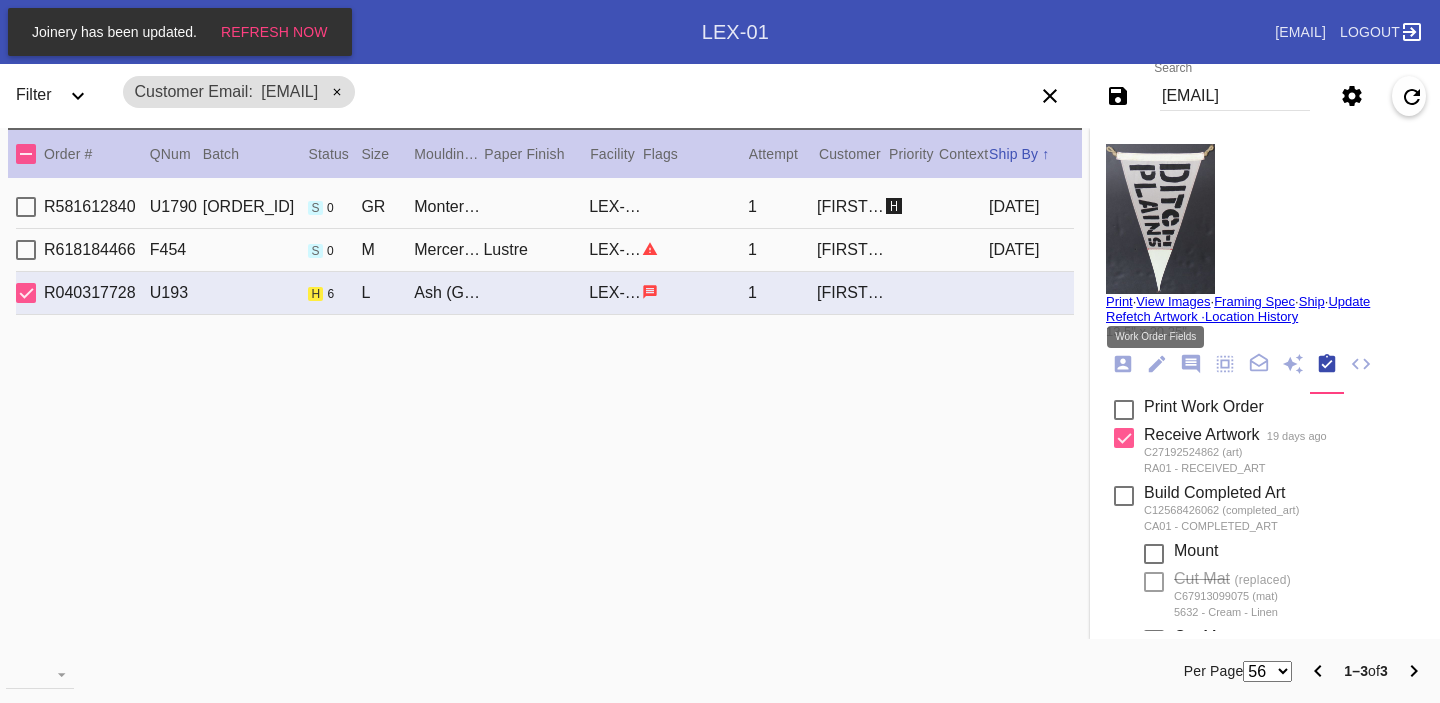 click 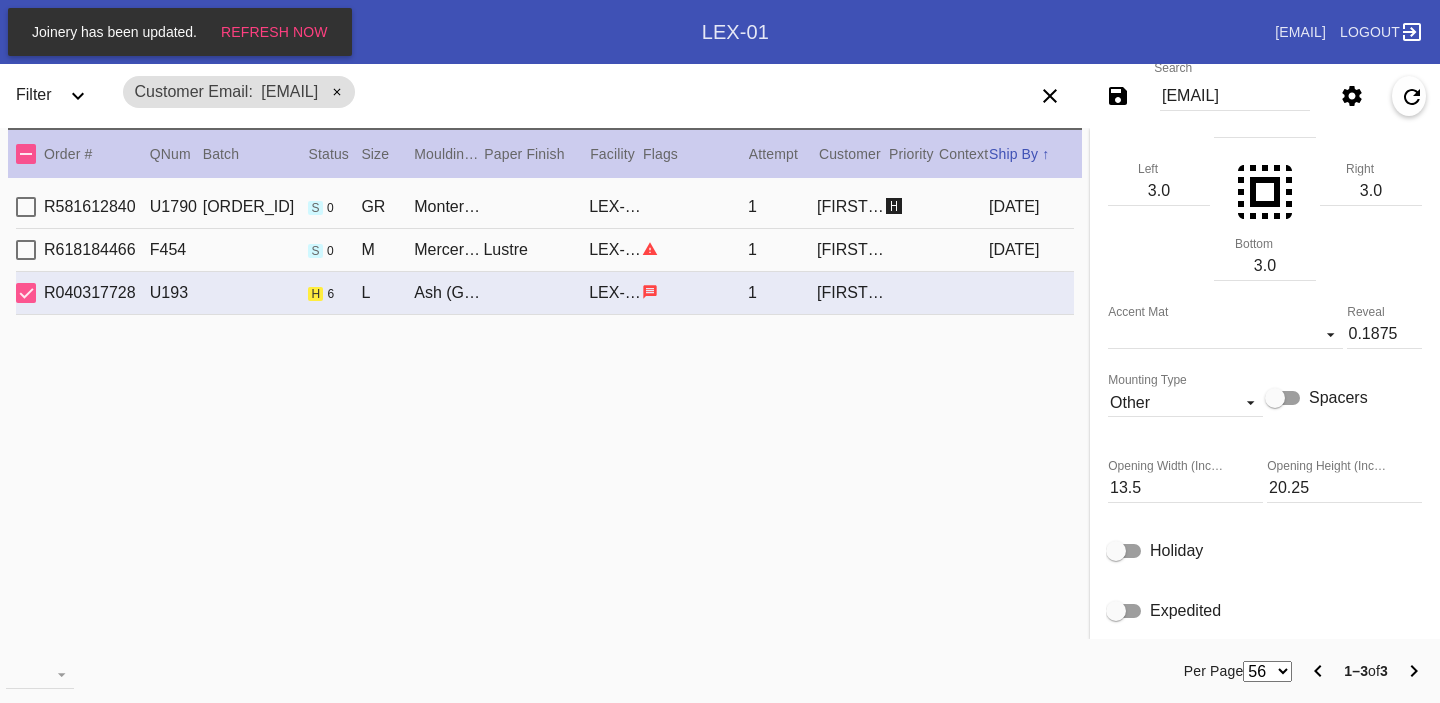 scroll, scrollTop: 0, scrollLeft: 0, axis: both 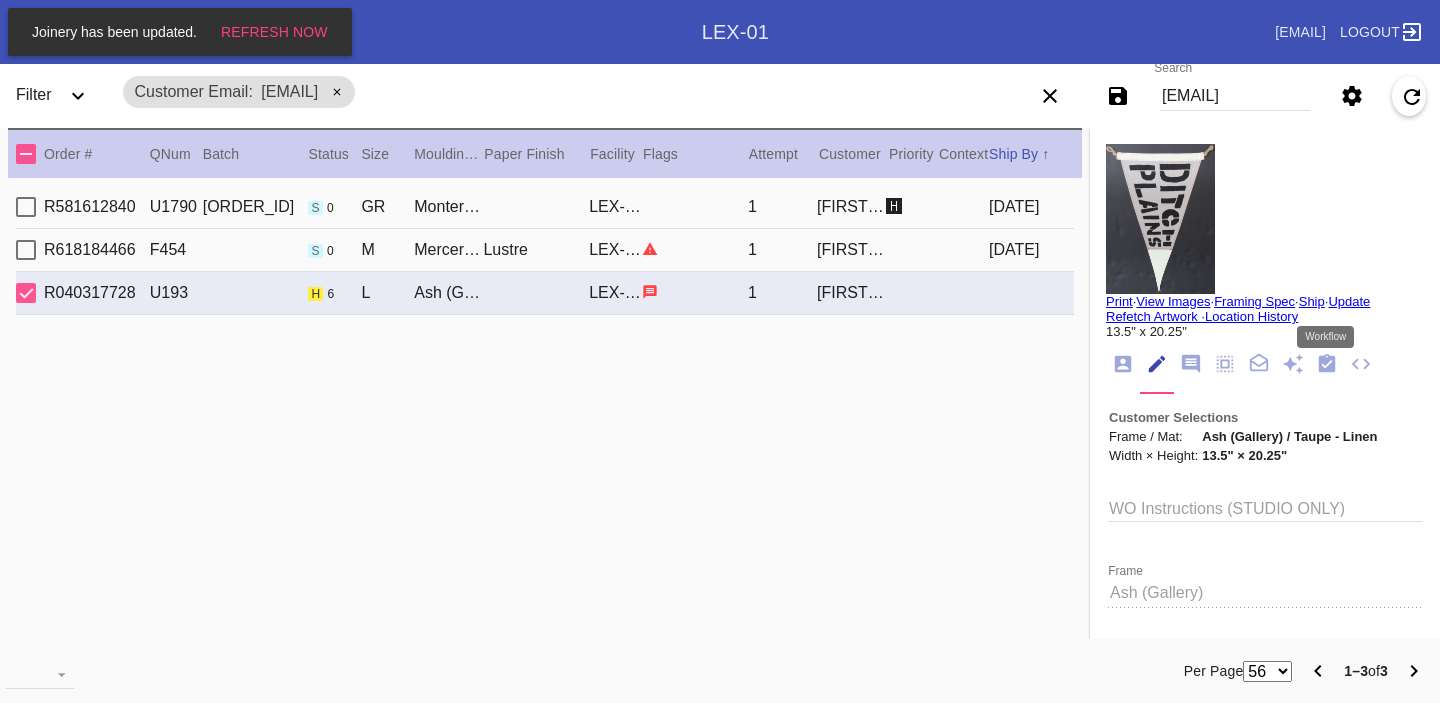 click 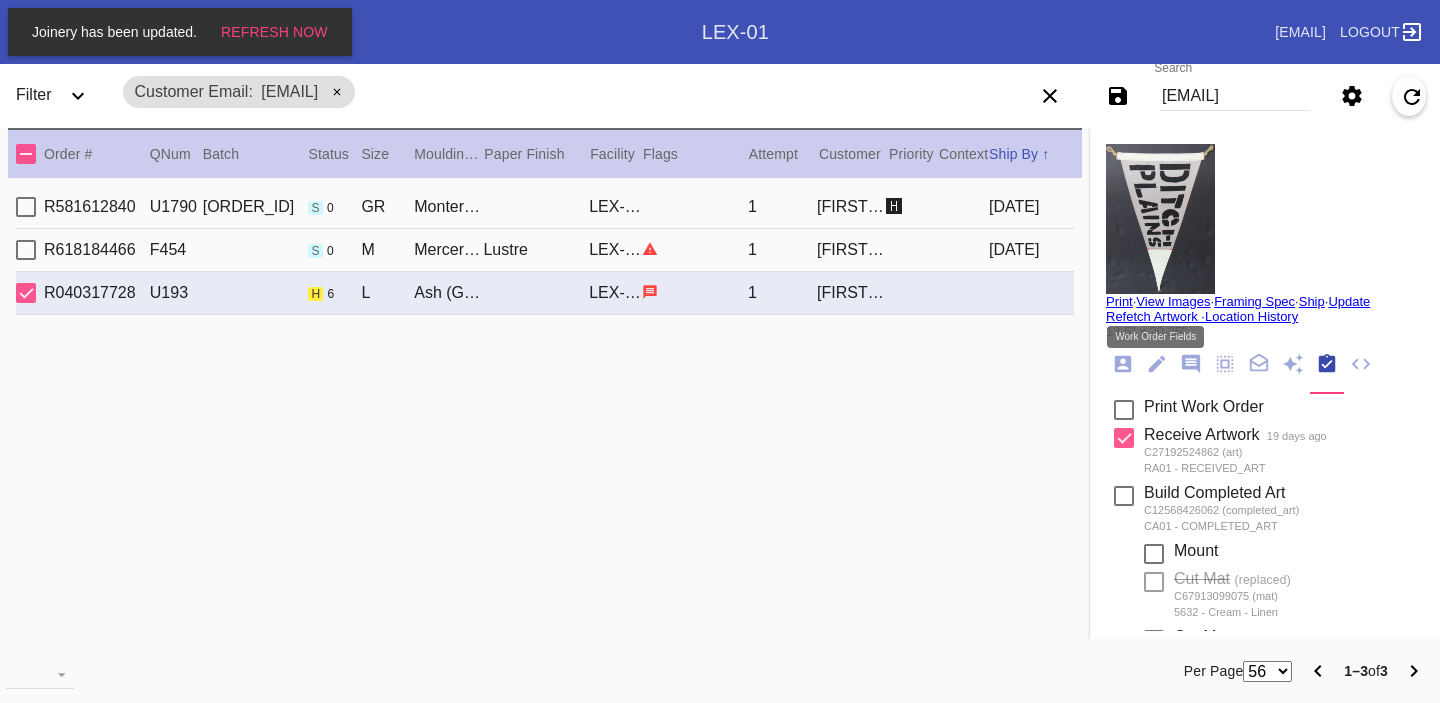 click 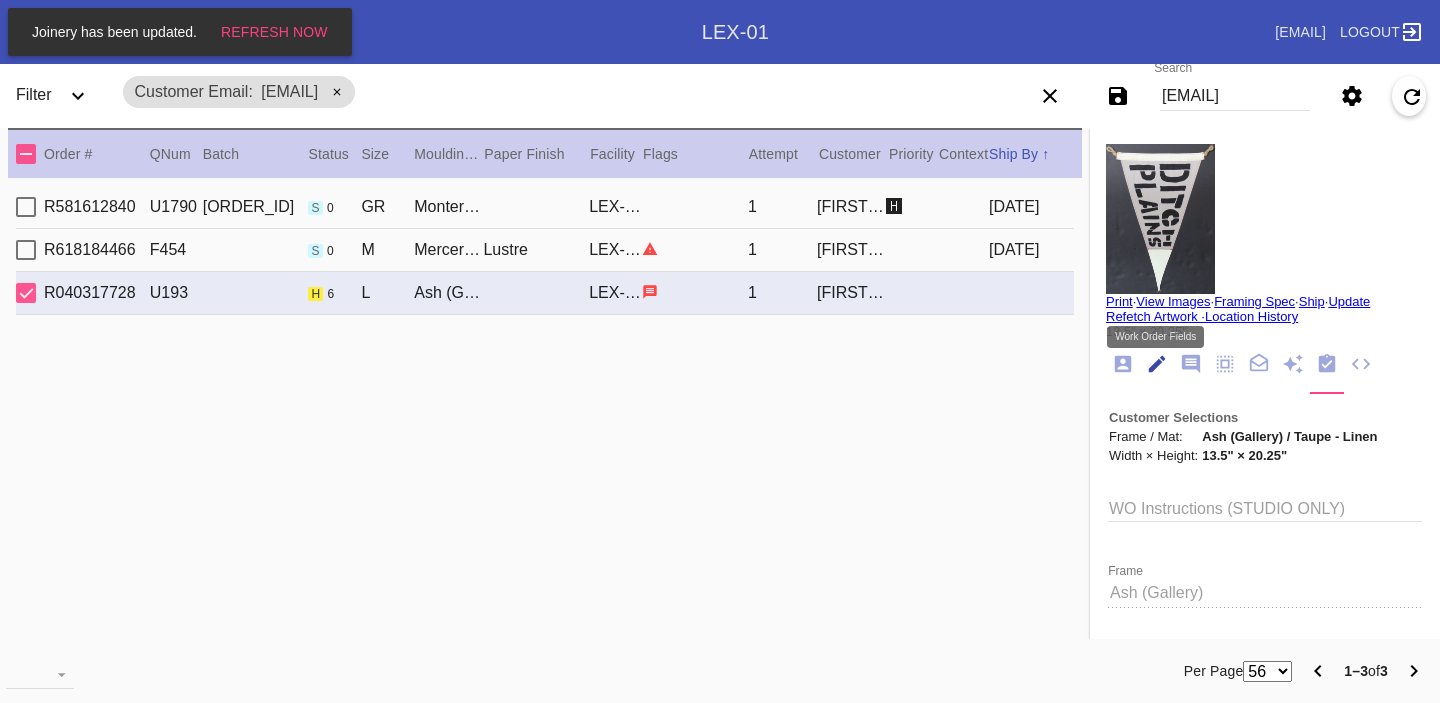 scroll, scrollTop: 73, scrollLeft: 0, axis: vertical 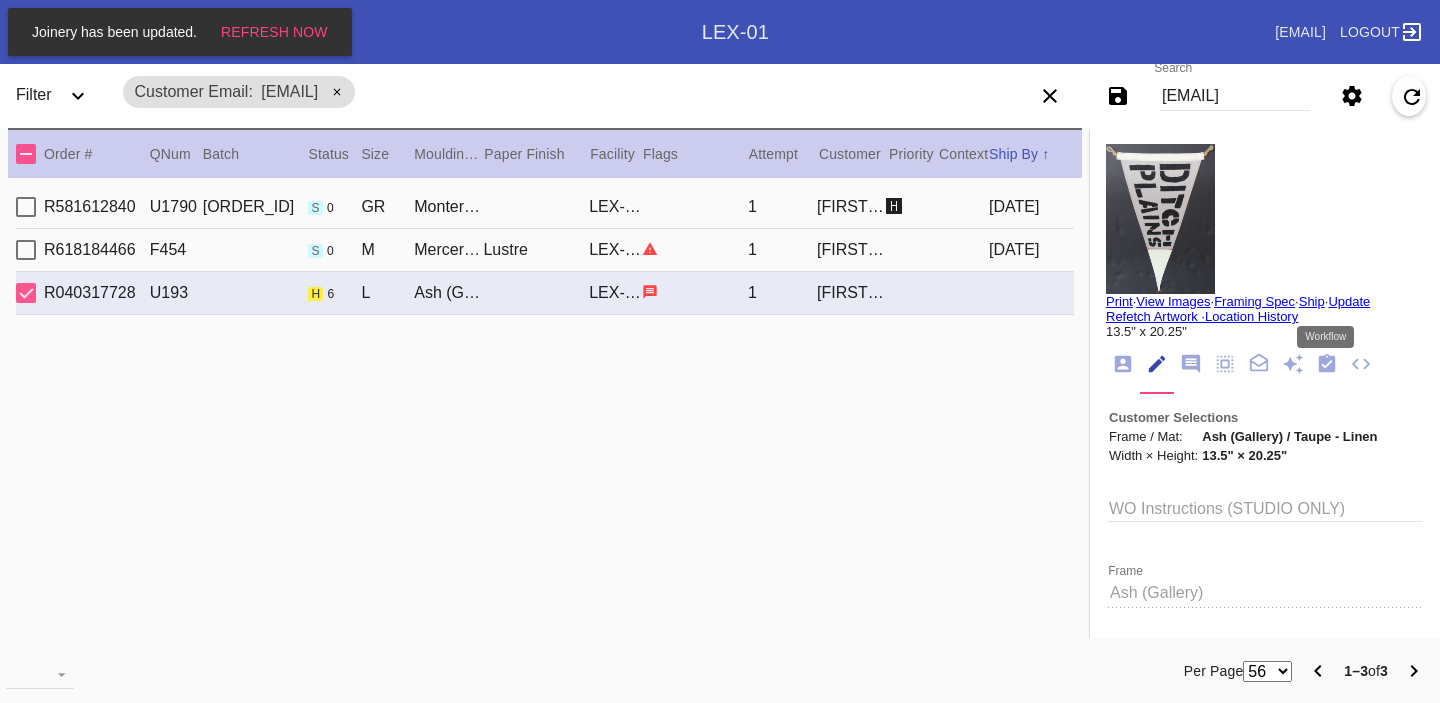 click 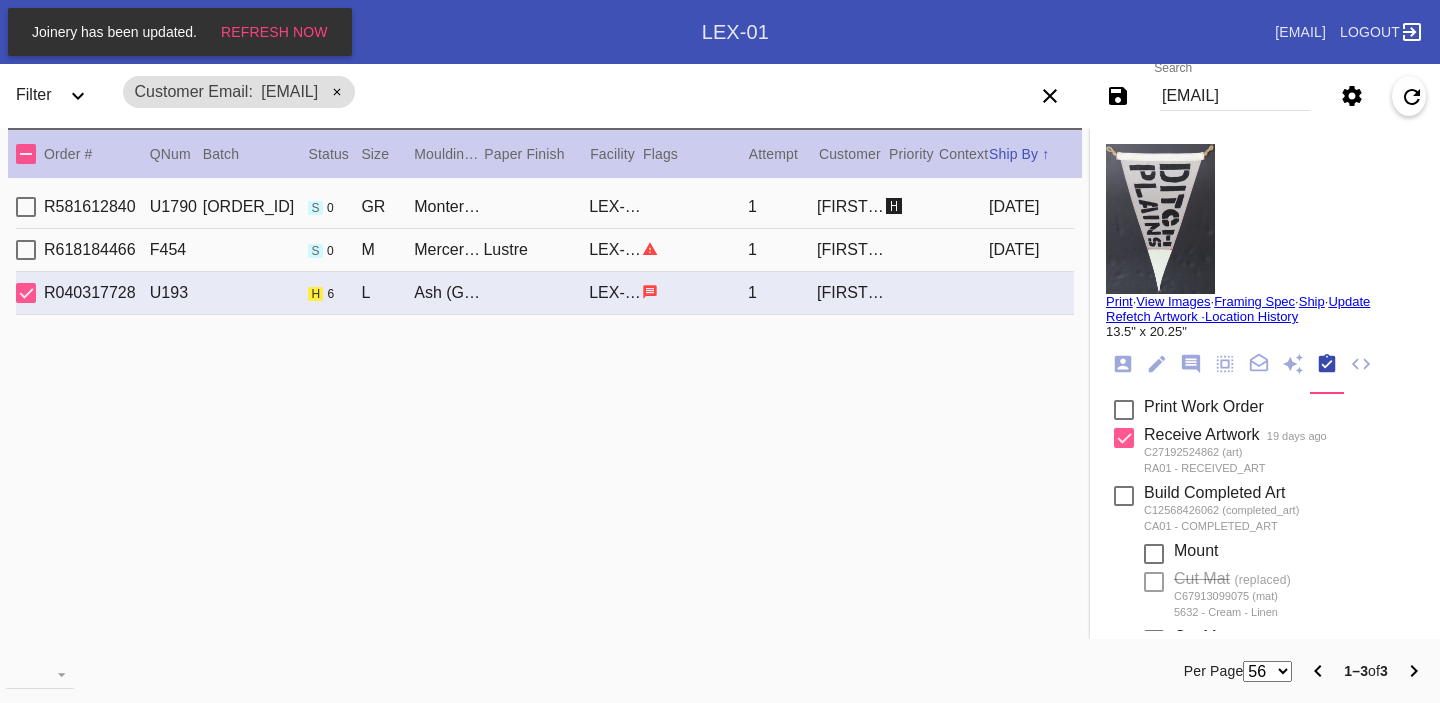 scroll, scrollTop: 815, scrollLeft: 0, axis: vertical 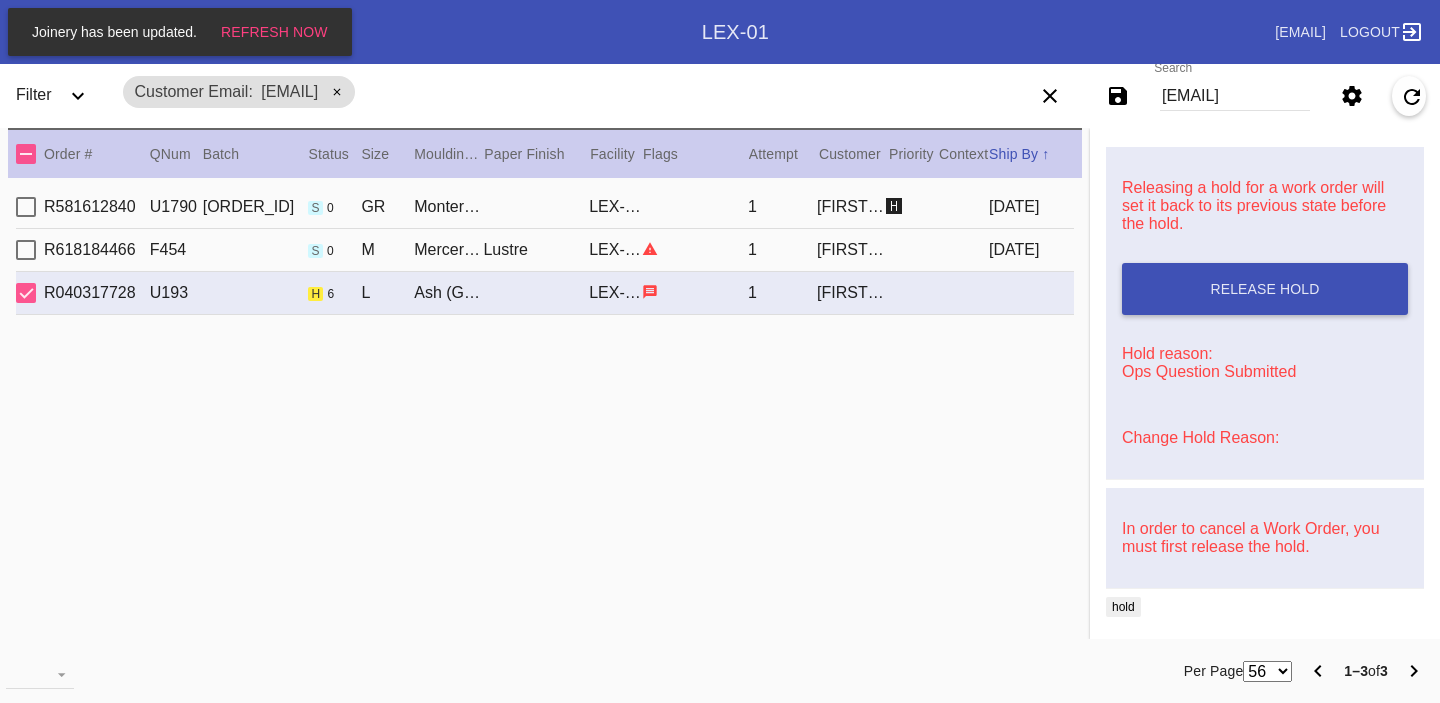 click on "Change Hold Reason:" at bounding box center (1200, 437) 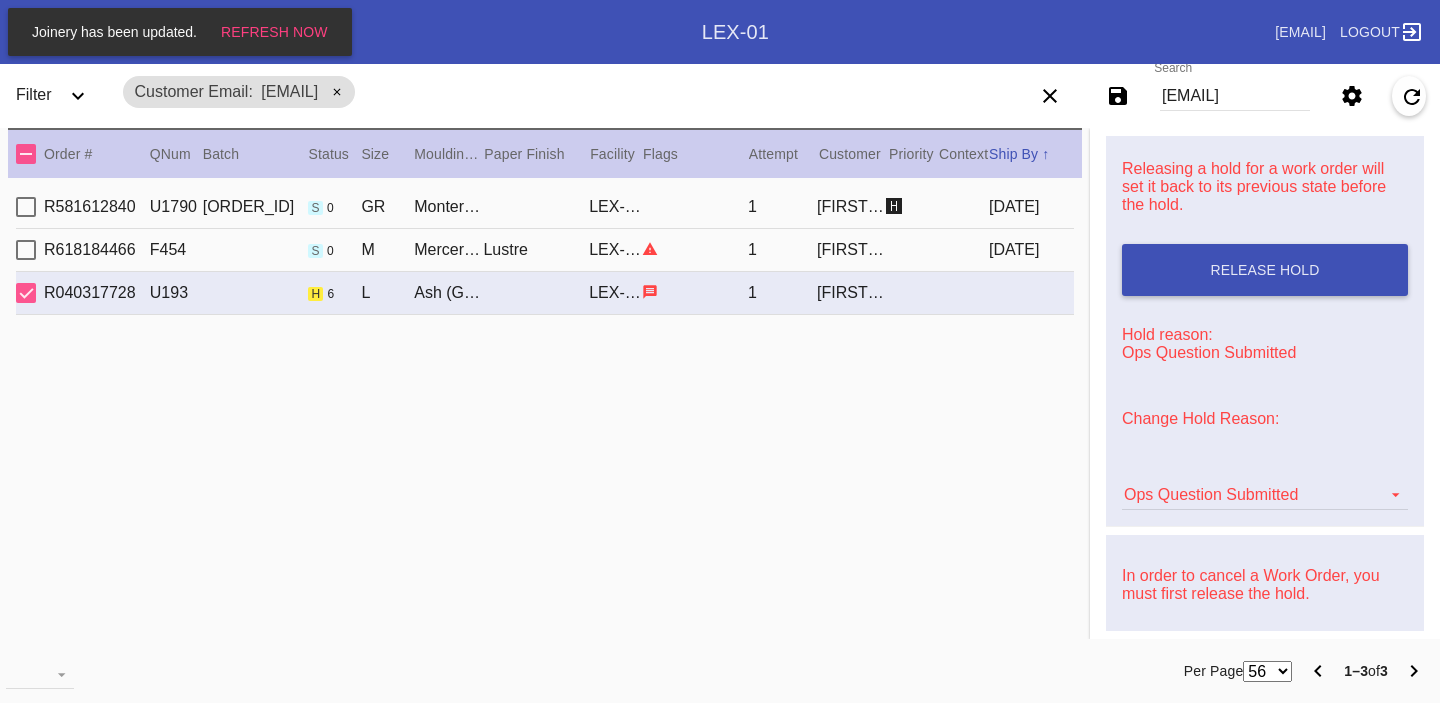 click on "Ops Question Submitted Artcare Artwork Review CA Proactive Outreach CX Artwork Review CX Asset Protection Review Embedded Mat Plaque F4B Order Update FB Internal Sample Facility Out of Stock HPO Not Received Ops Question Submitted Order Change Request Out of Stock Pull for Production Replacement Ordered Retail NSOGW Search and Rescue Update Work Order" at bounding box center (1265, 485) 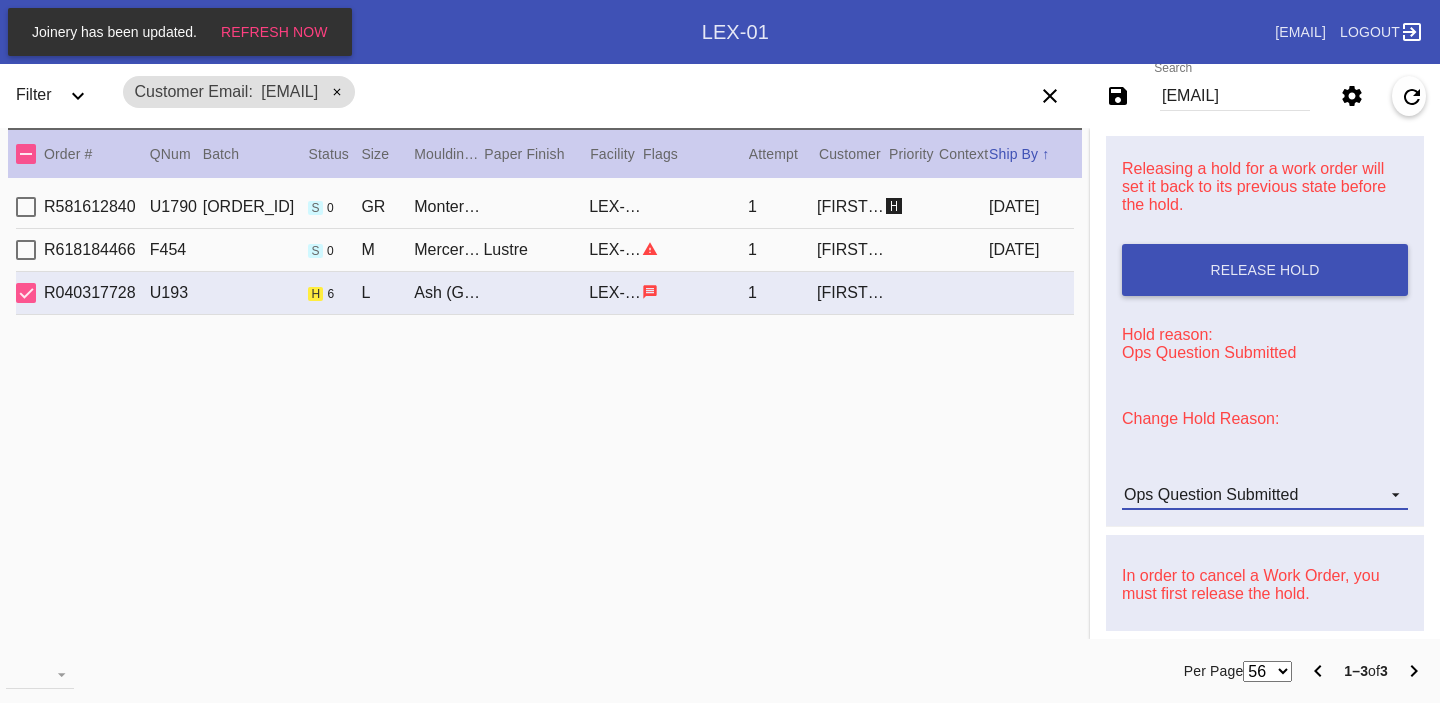 click on "Ops Question Submitted" at bounding box center (1211, 494) 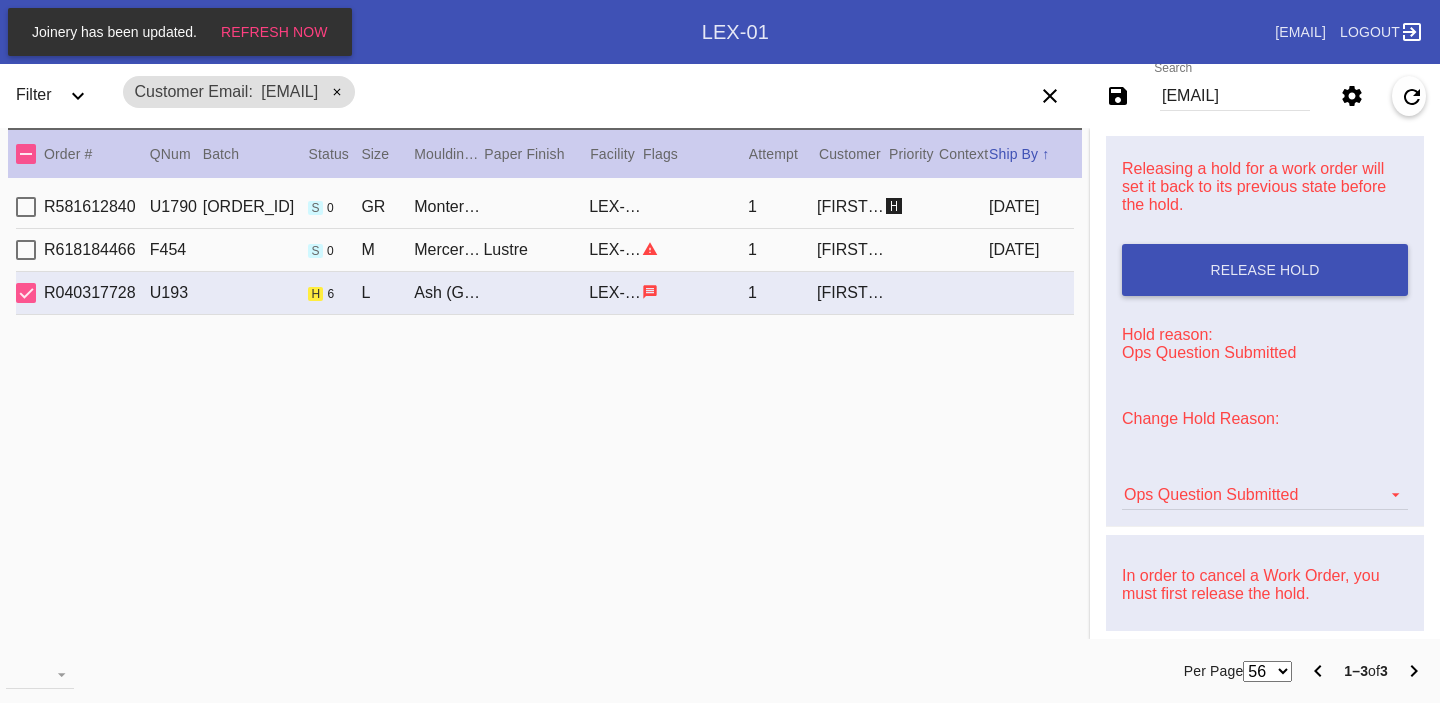 scroll, scrollTop: 376, scrollLeft: 0, axis: vertical 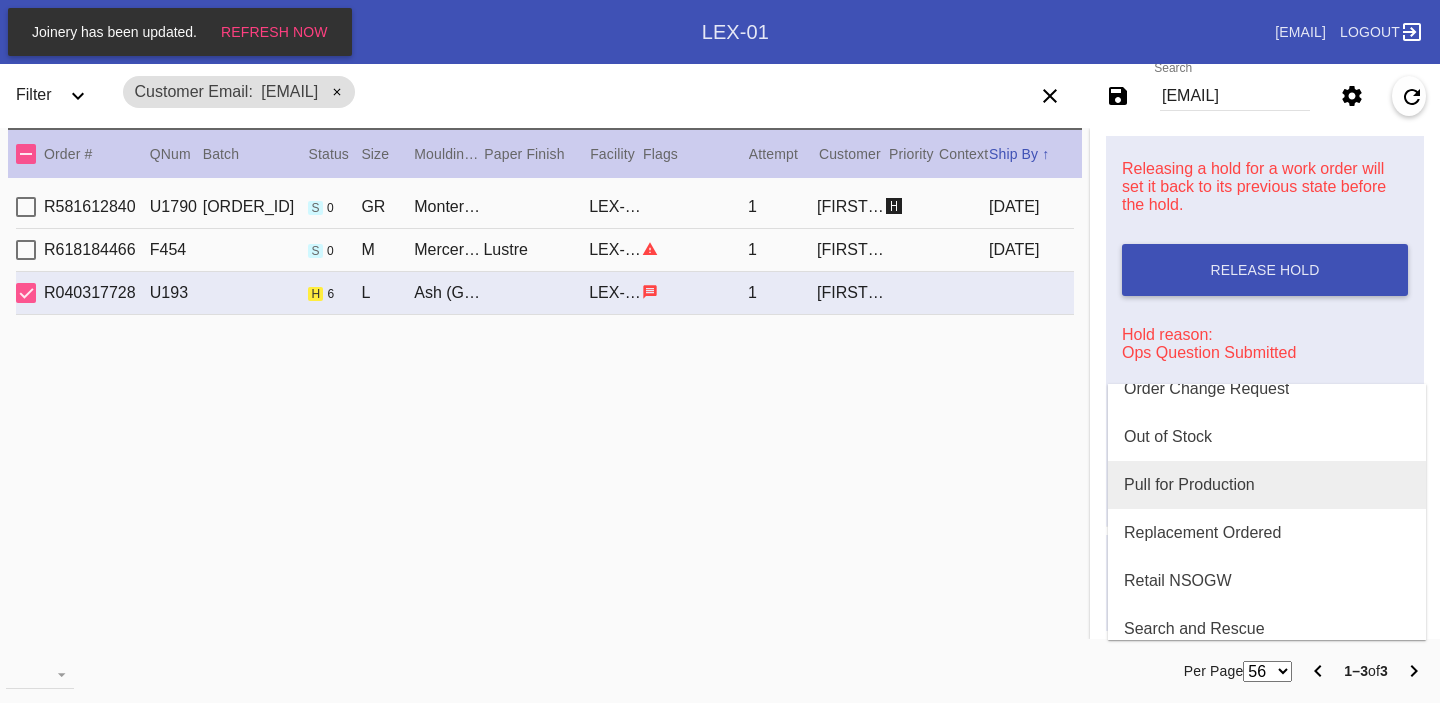 click on "Pull for Production" at bounding box center (1267, 485) 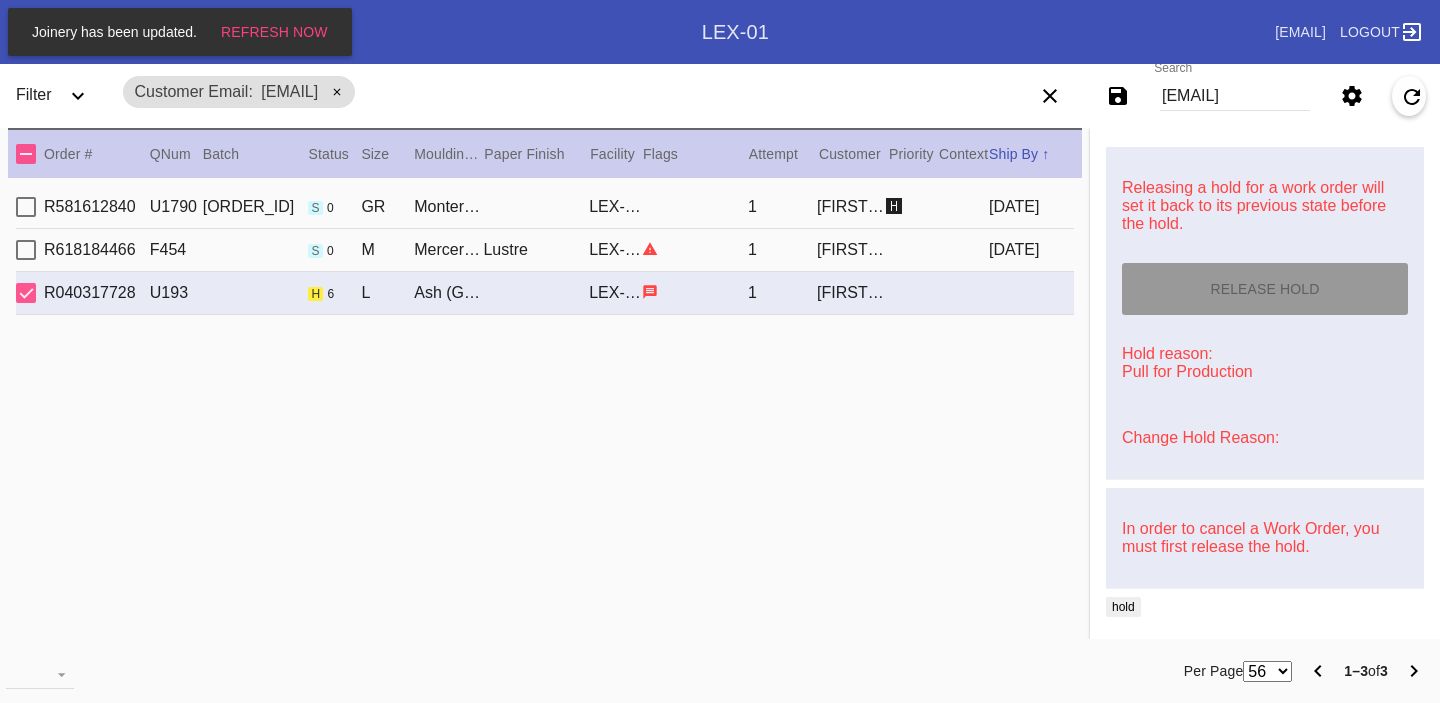type on "7/16/2025" 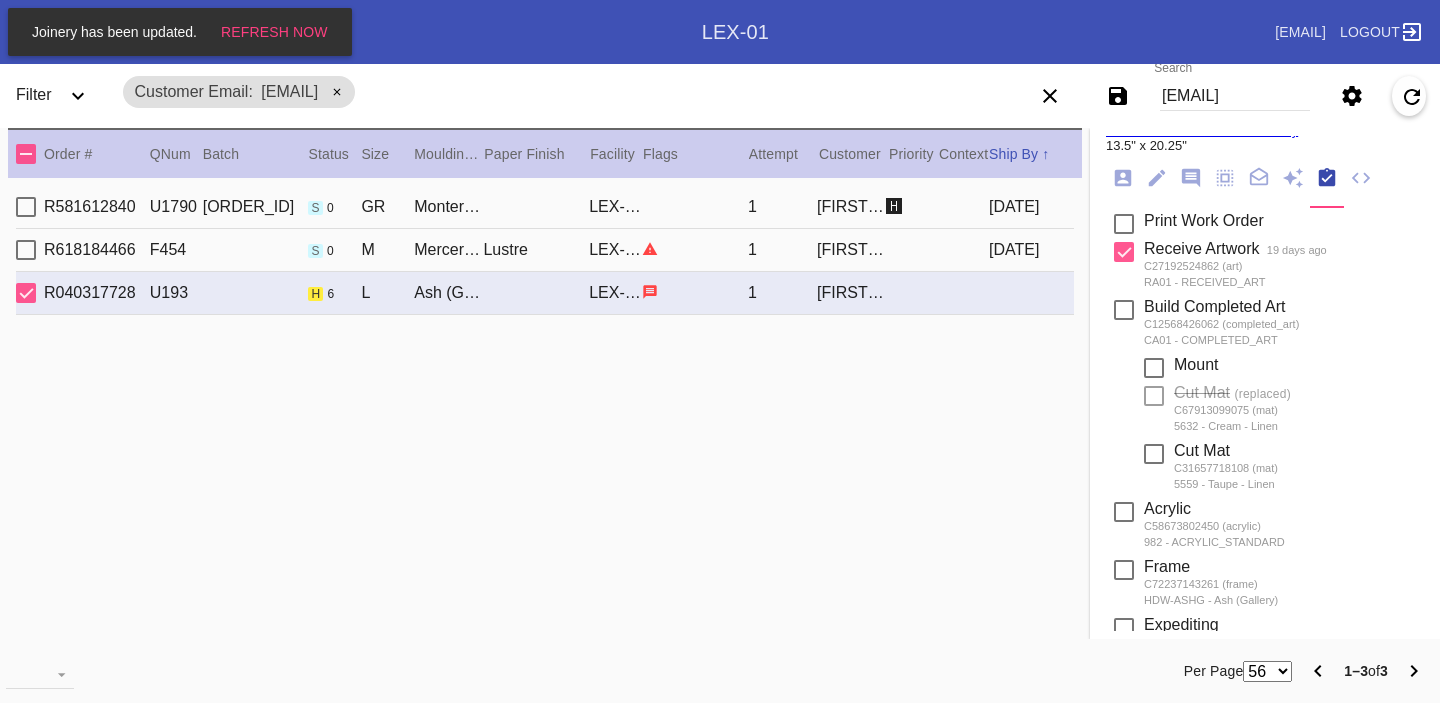 scroll, scrollTop: 0, scrollLeft: 0, axis: both 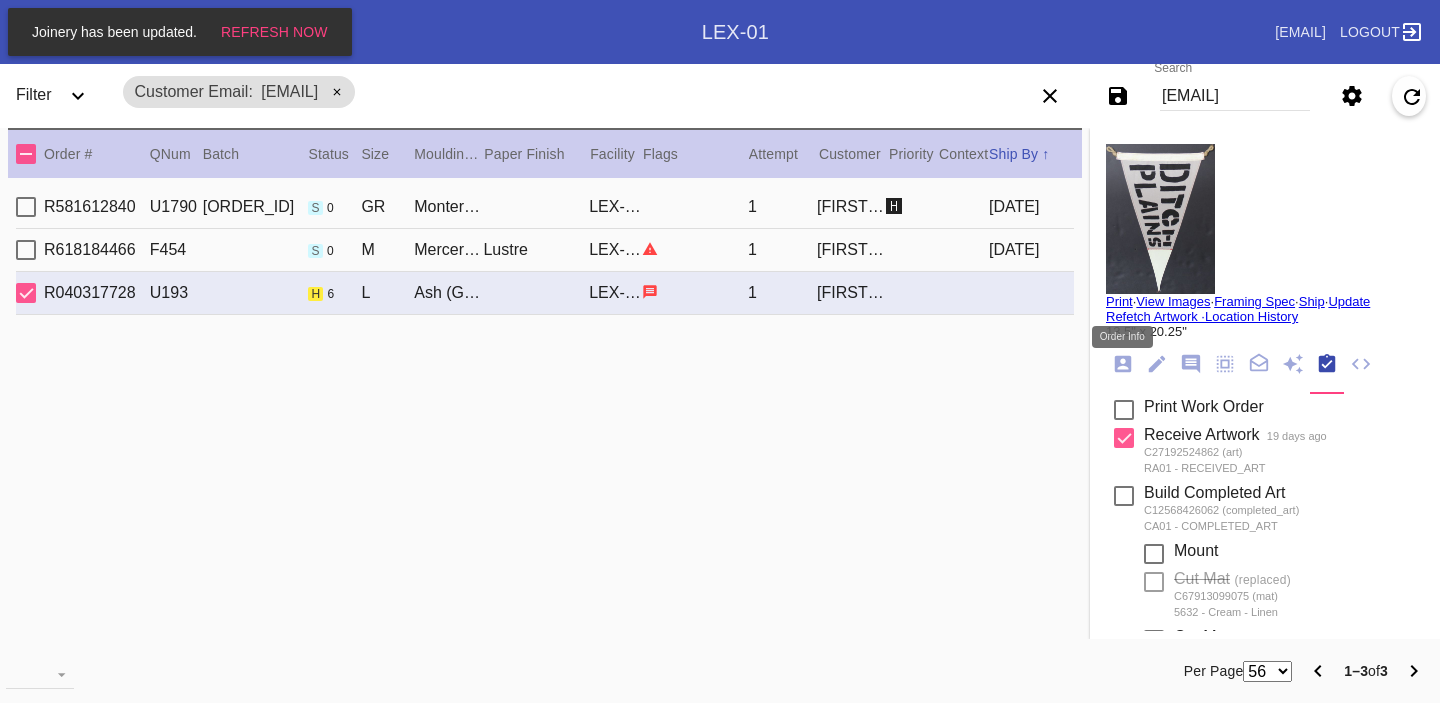click 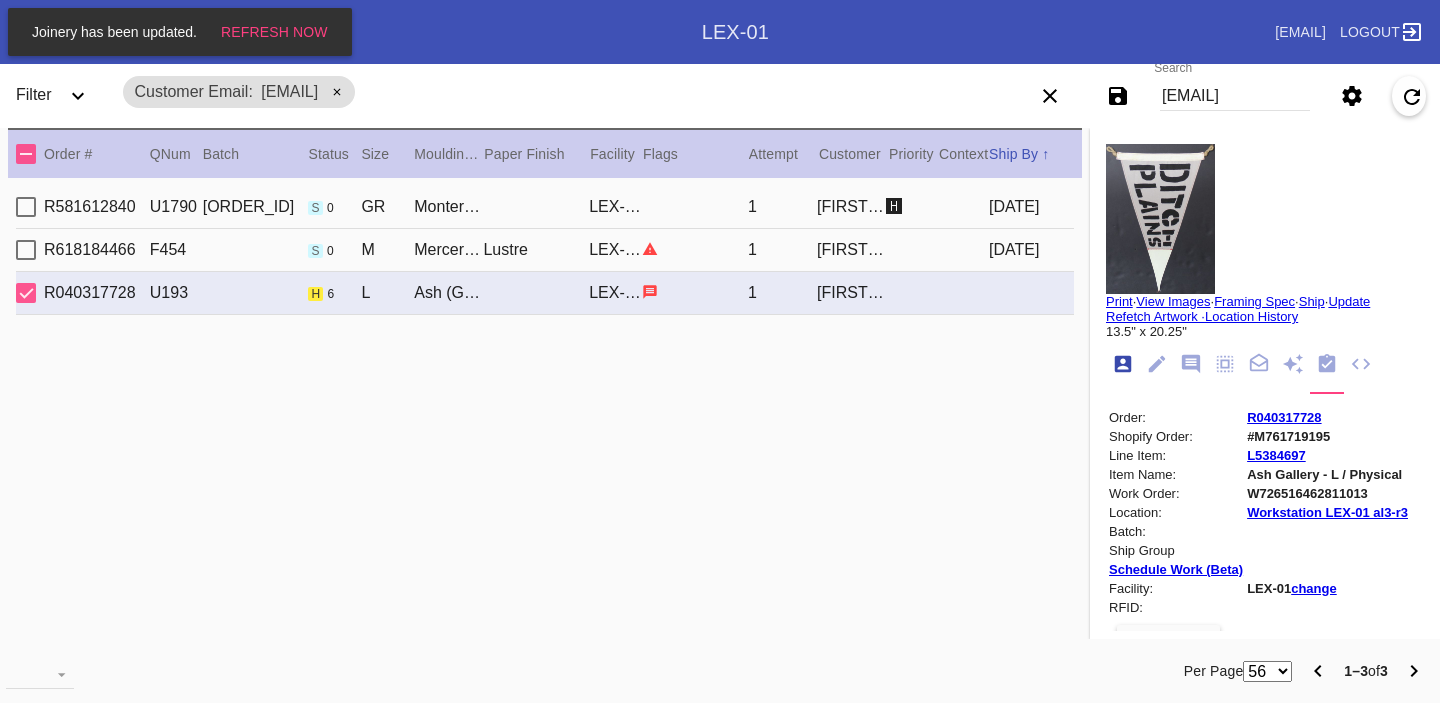 scroll, scrollTop: 24, scrollLeft: 0, axis: vertical 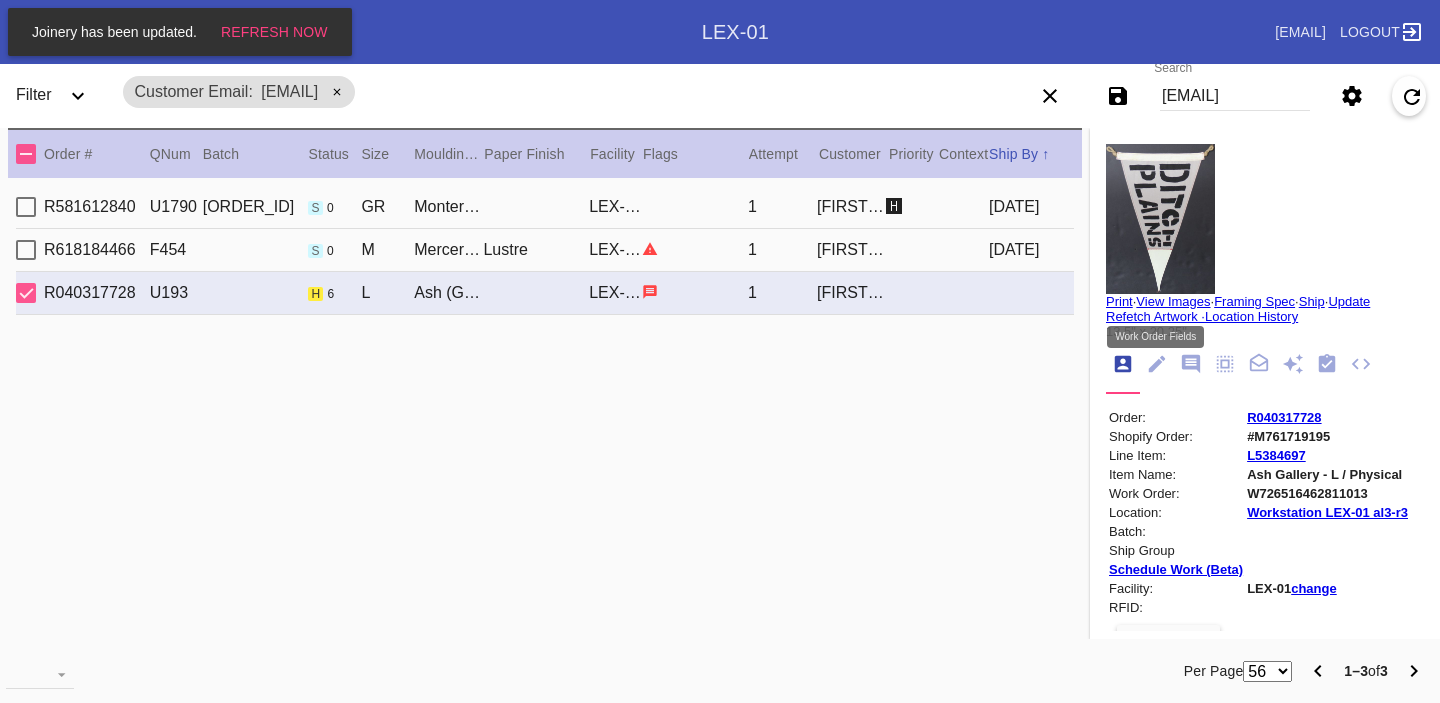click 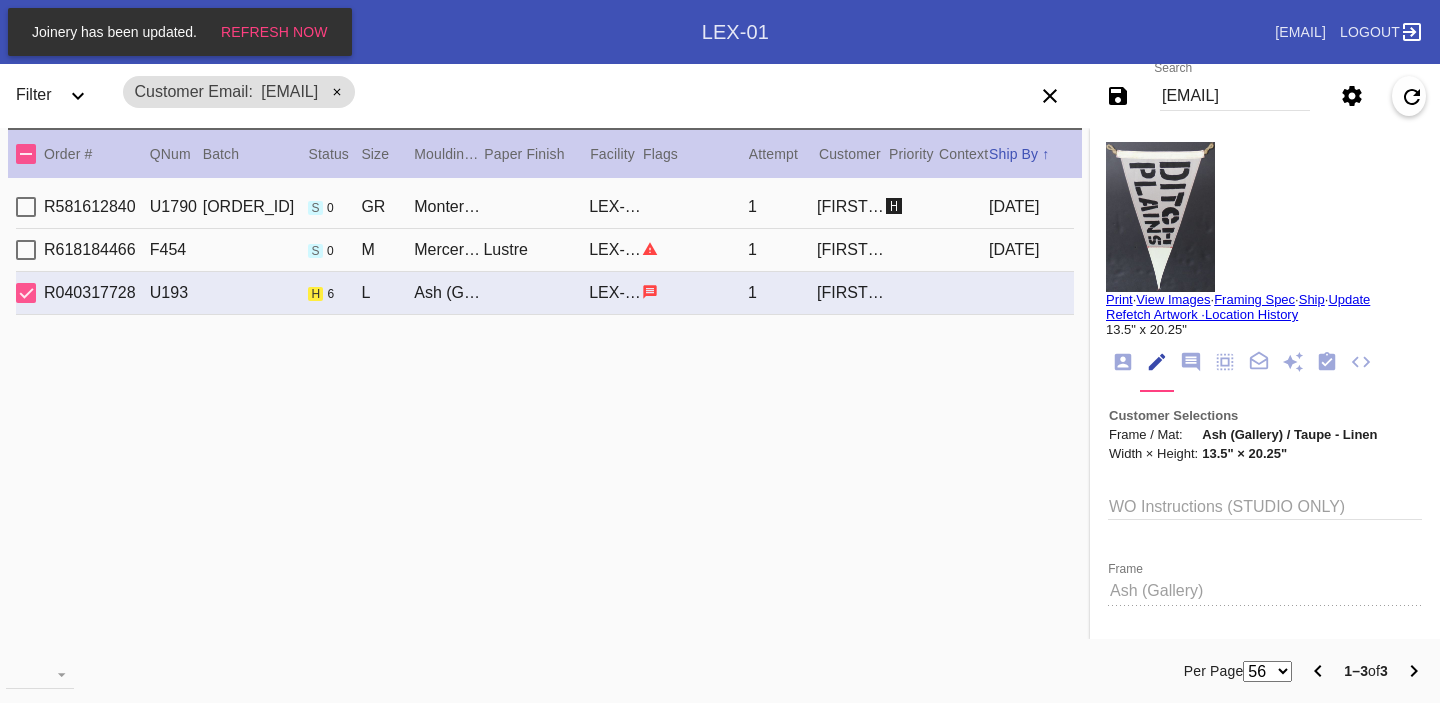 scroll, scrollTop: 0, scrollLeft: 0, axis: both 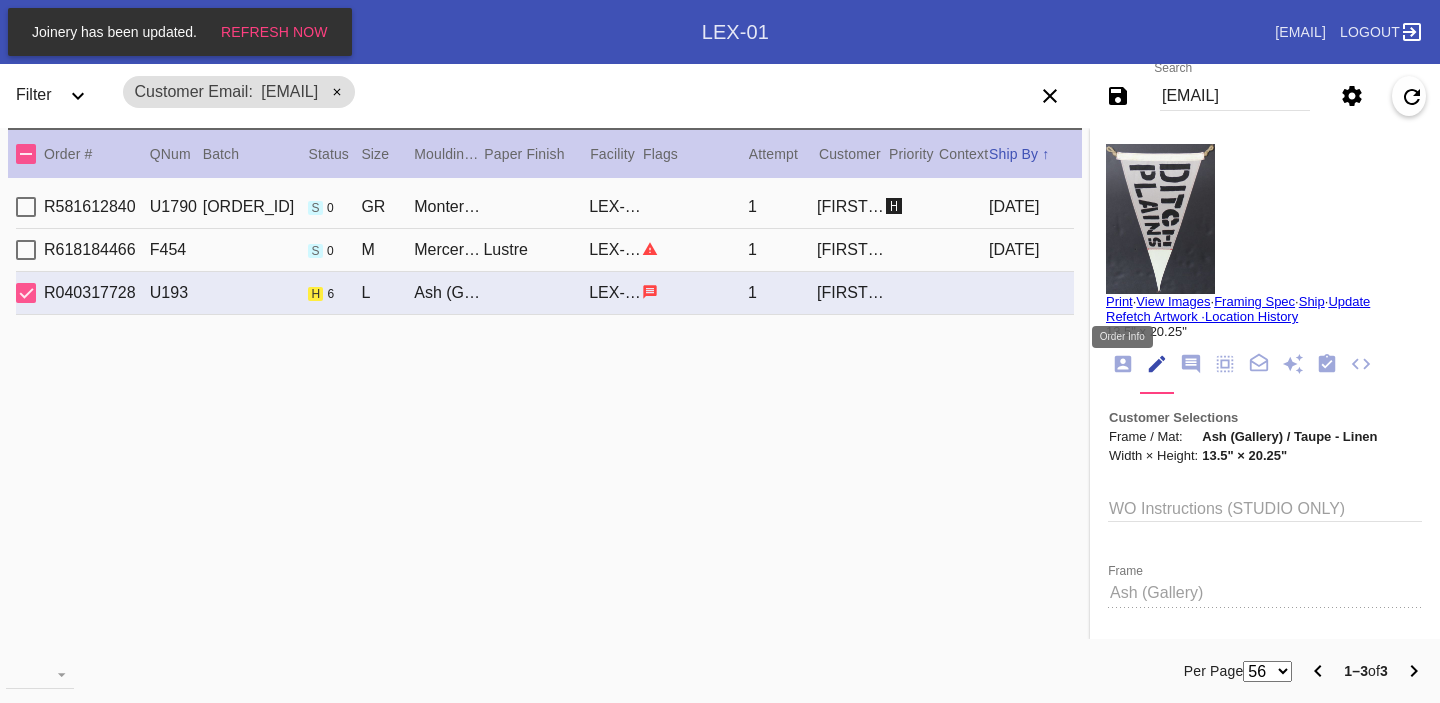 click 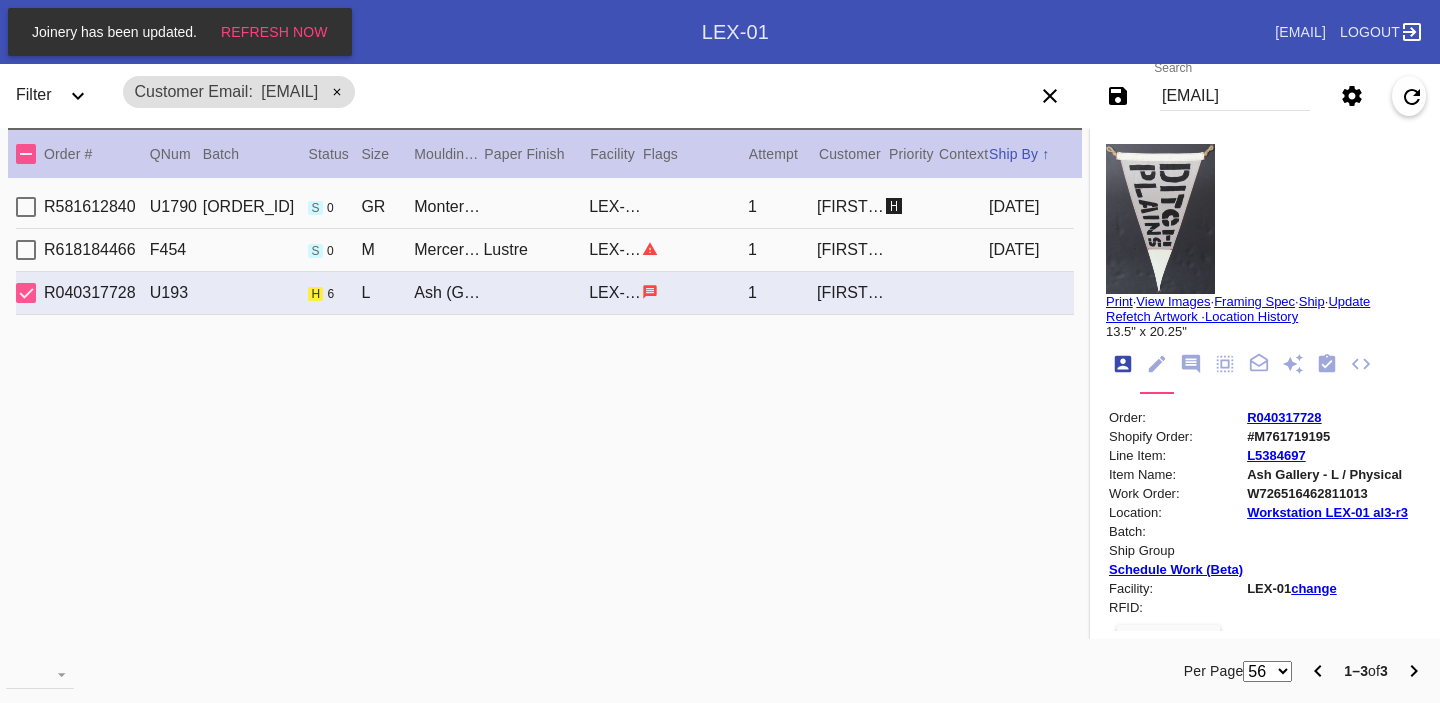 scroll, scrollTop: 24, scrollLeft: 0, axis: vertical 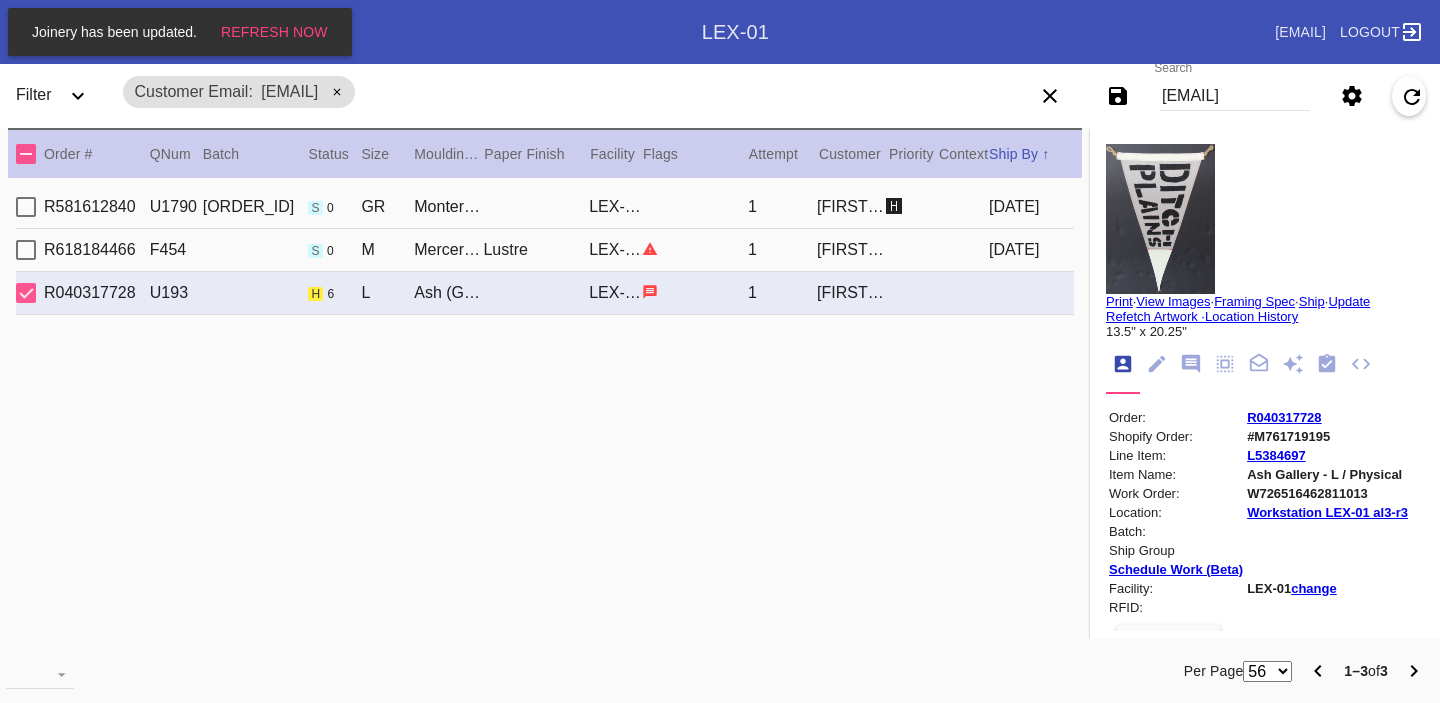 click on "W726516462811013" at bounding box center [1327, 493] 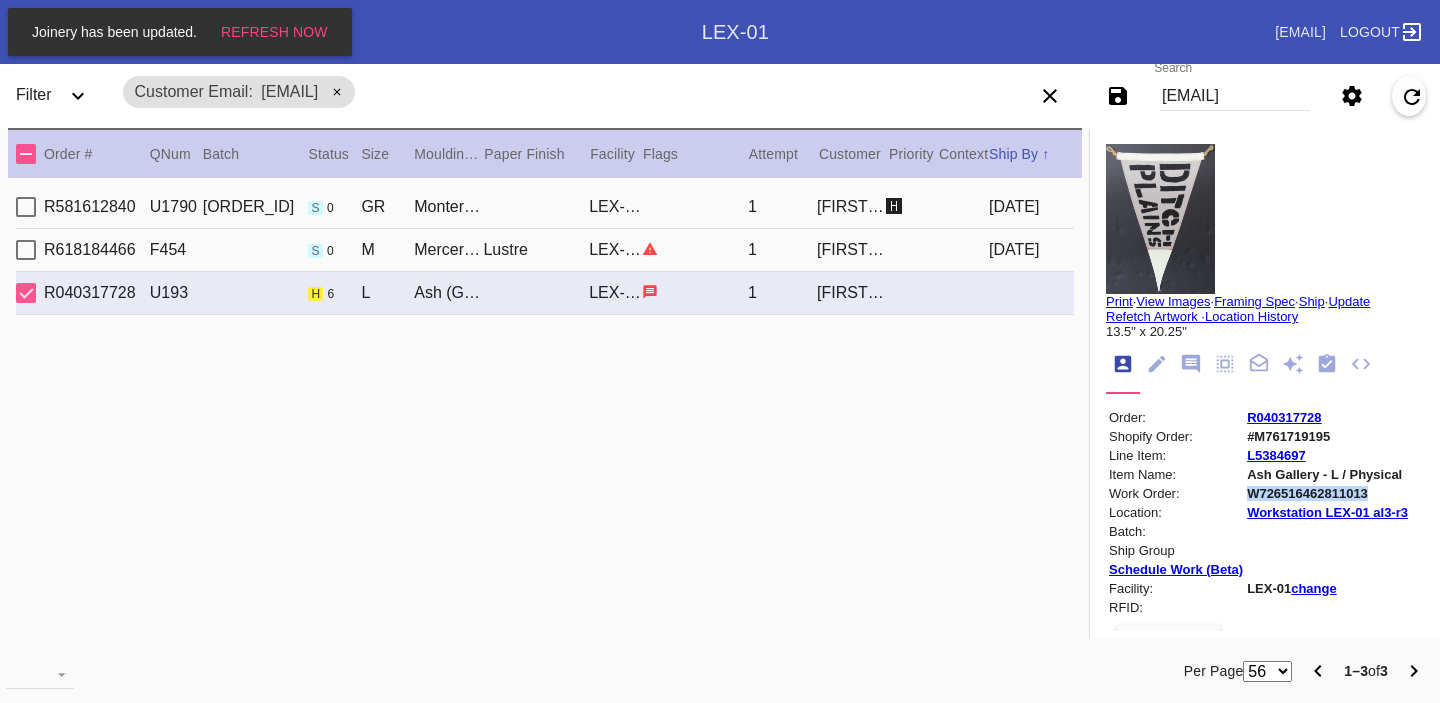 copy on "W726516462811013" 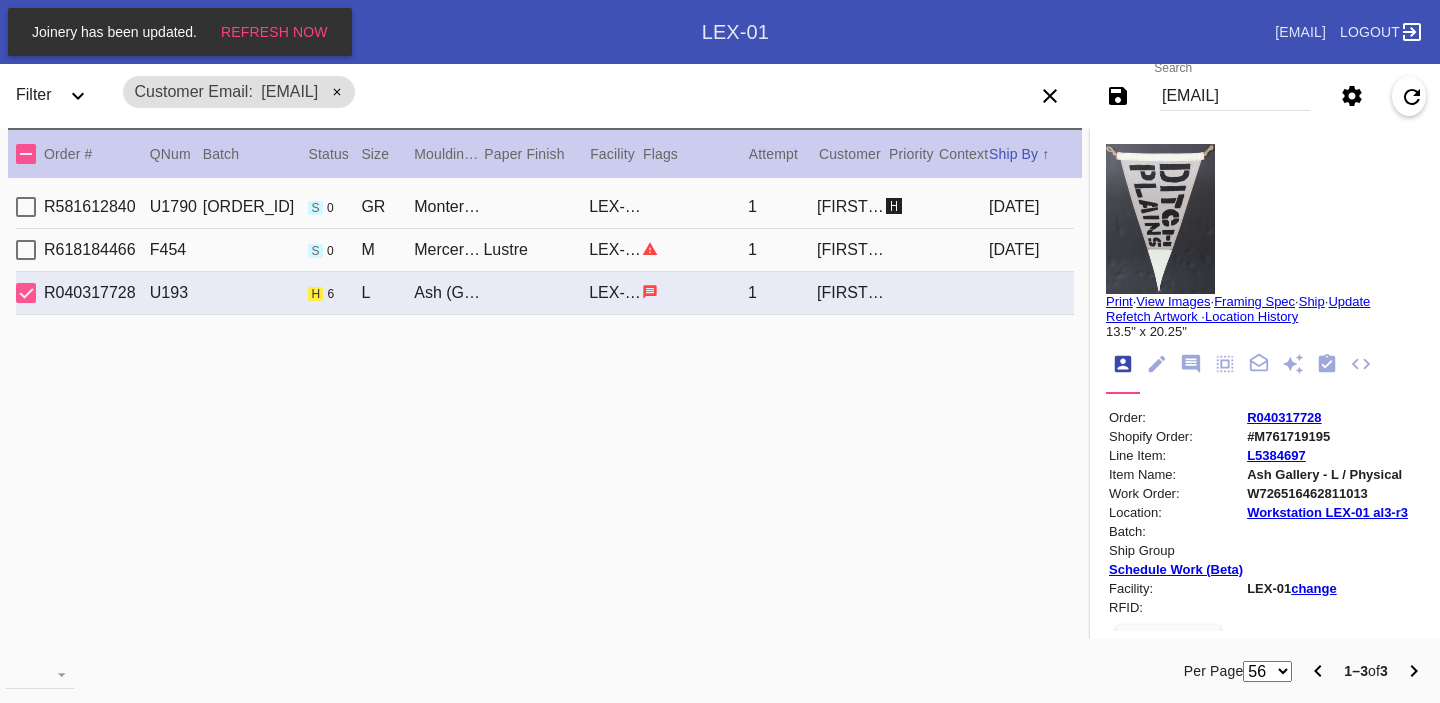 click on "[EMAIL]" at bounding box center [1235, 96] 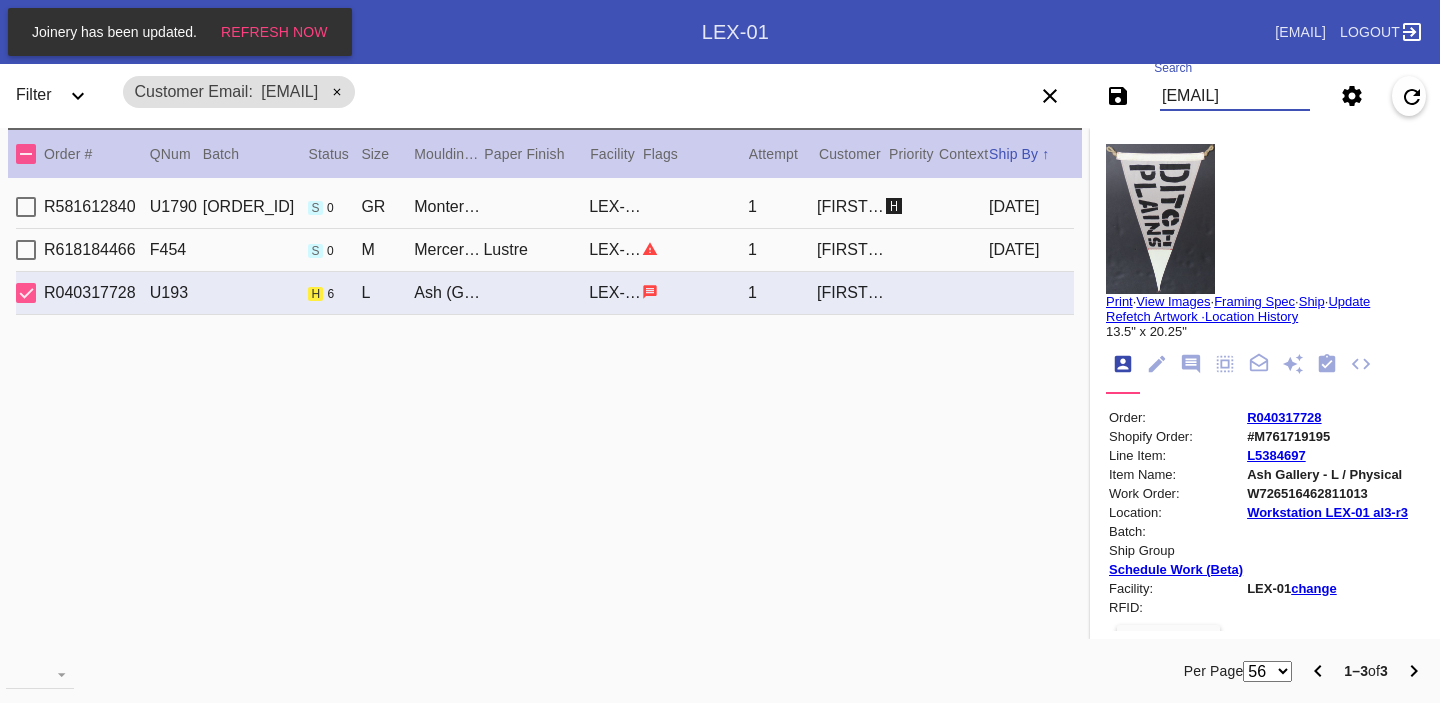 click on "[EMAIL]" at bounding box center [1235, 96] 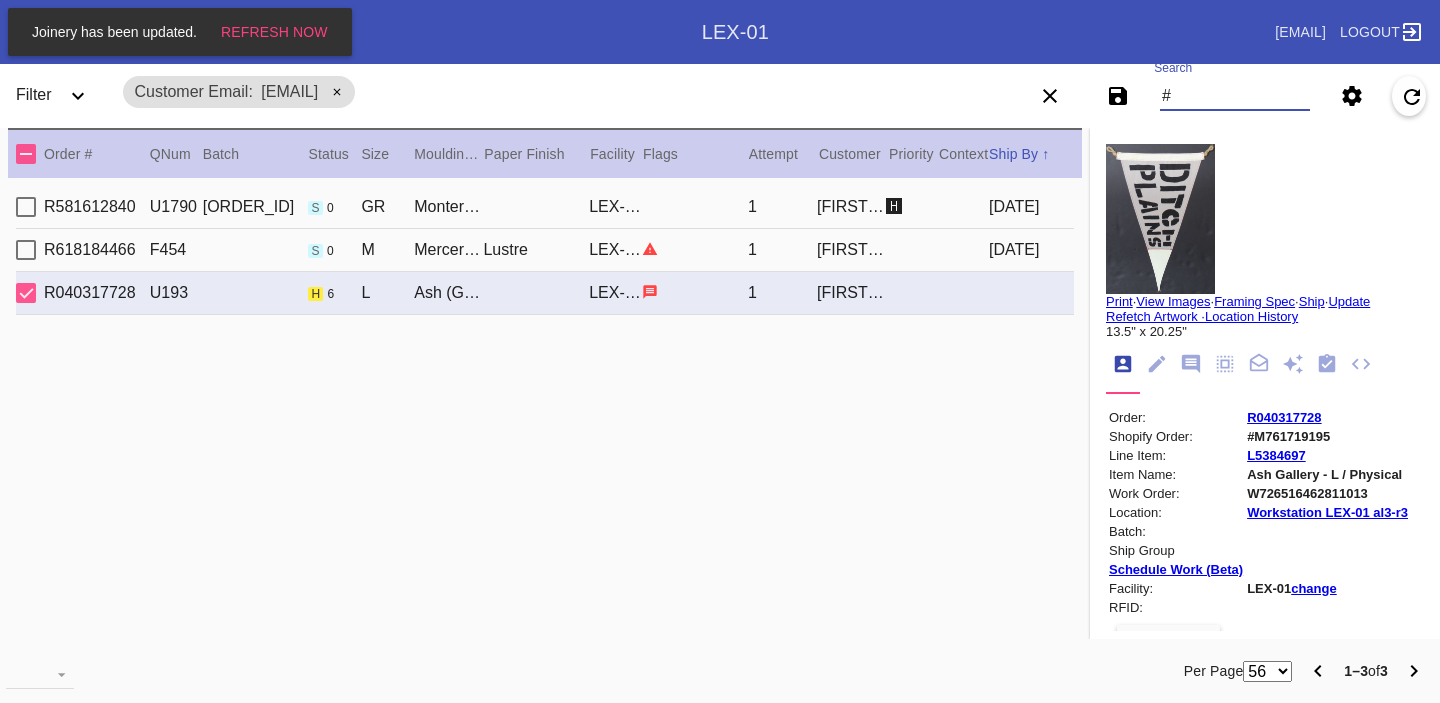 paste on "[ORDER_ID]" 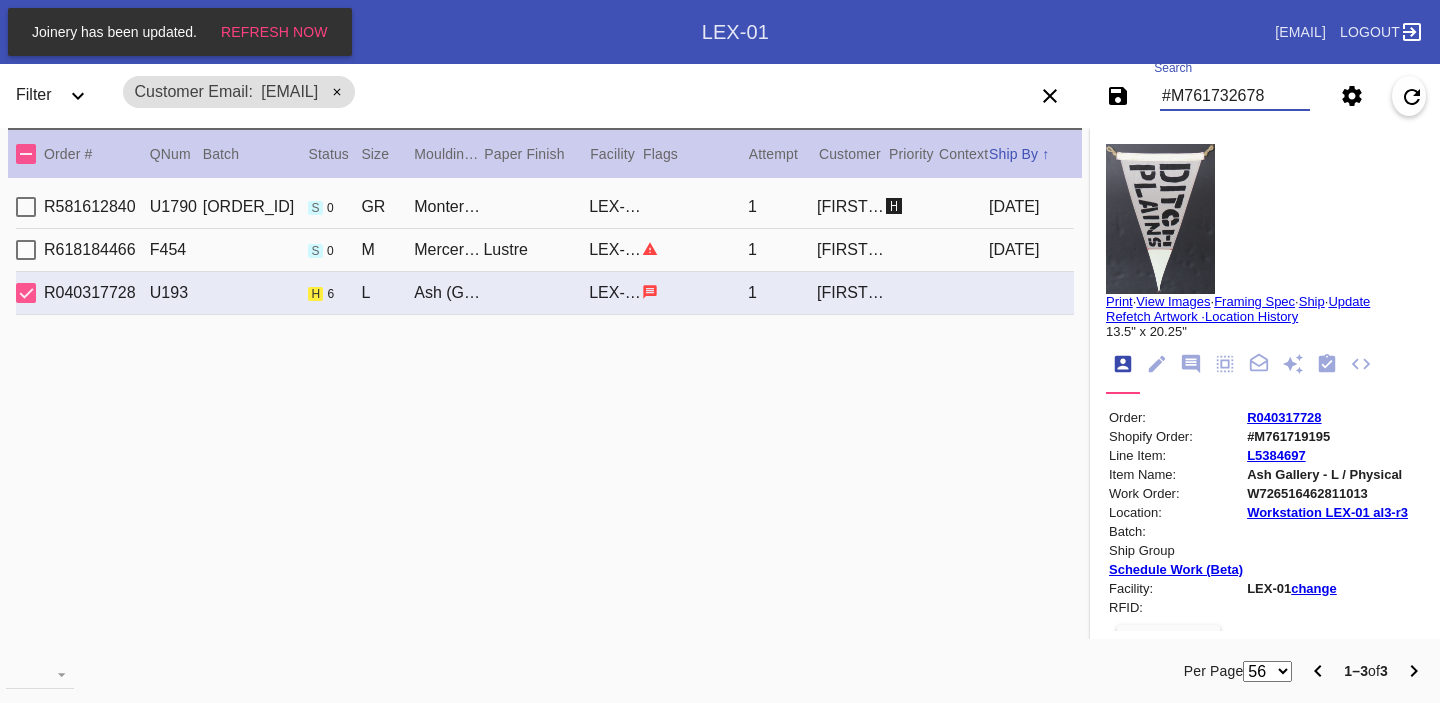 type on "#M761732678" 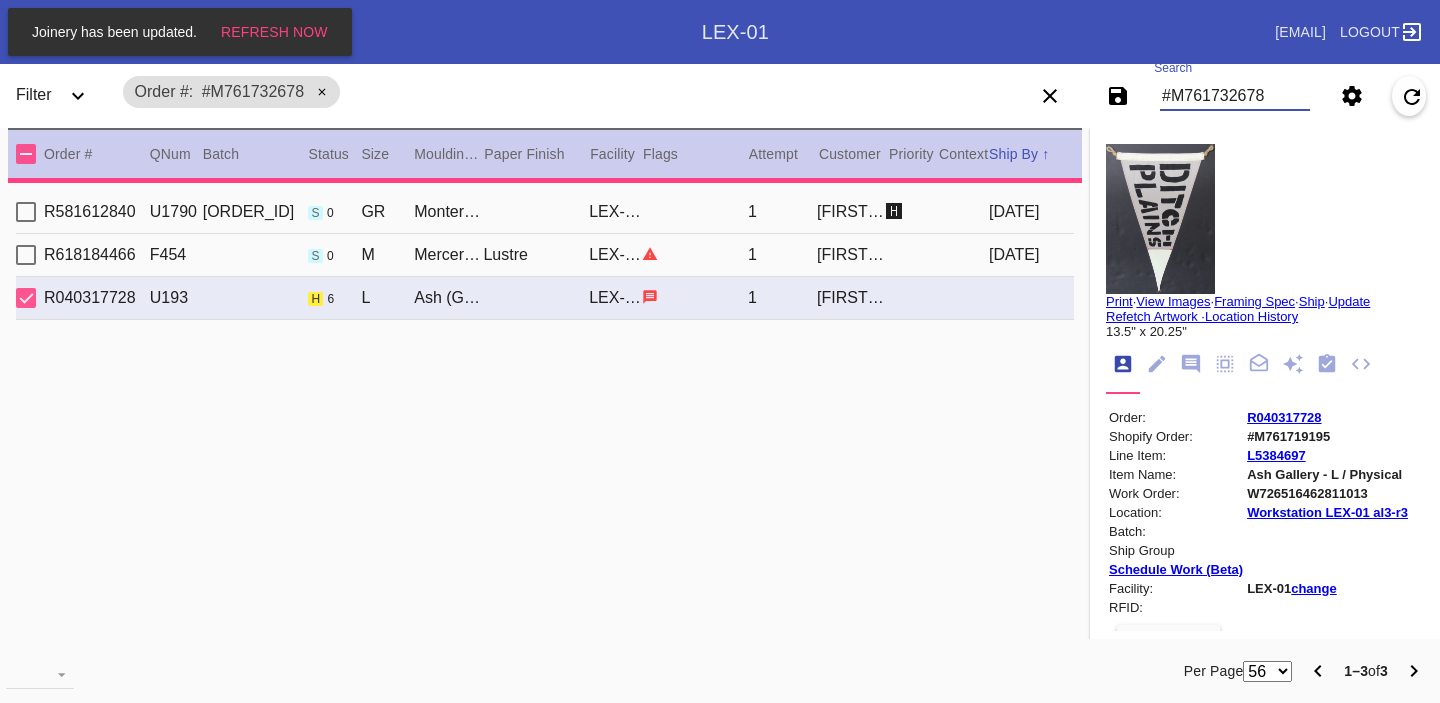 type on "hedgehog float - mc 8.4" 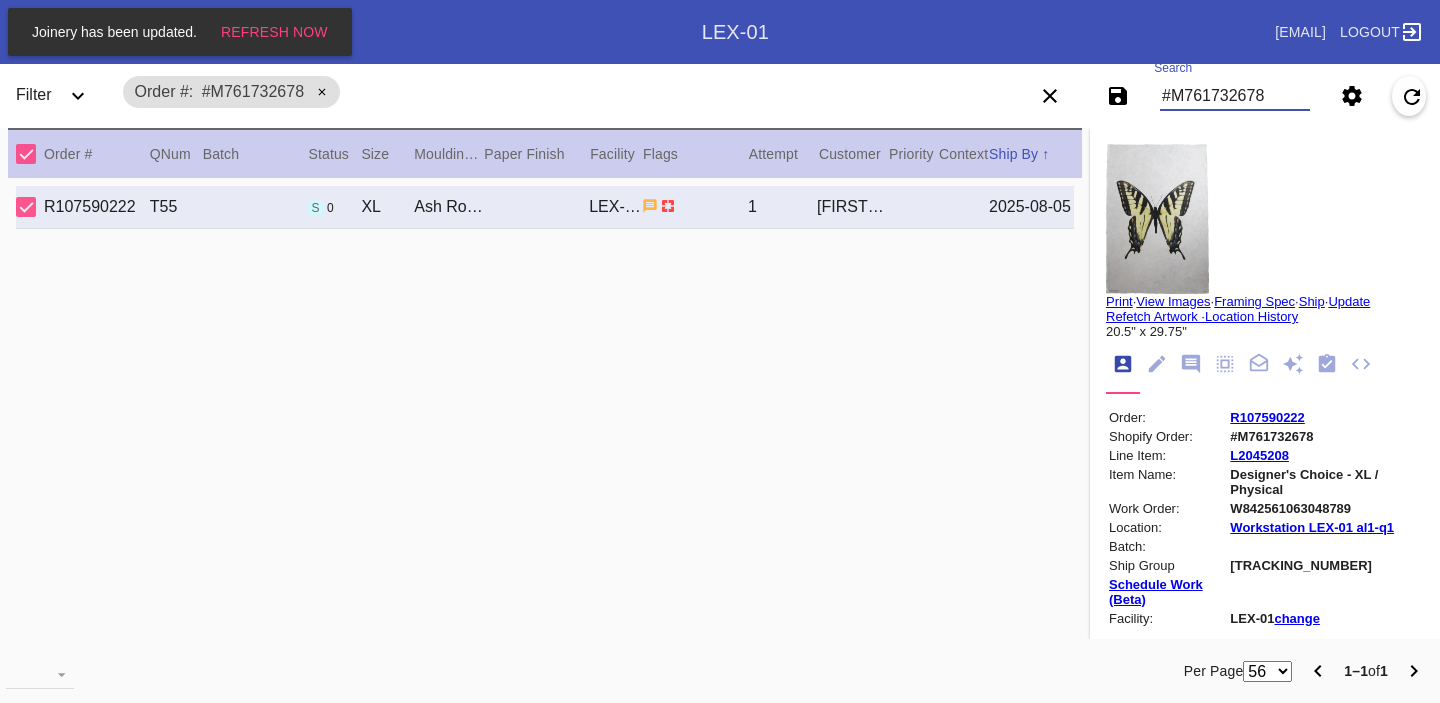 click on "#M761732678" at bounding box center [1235, 96] 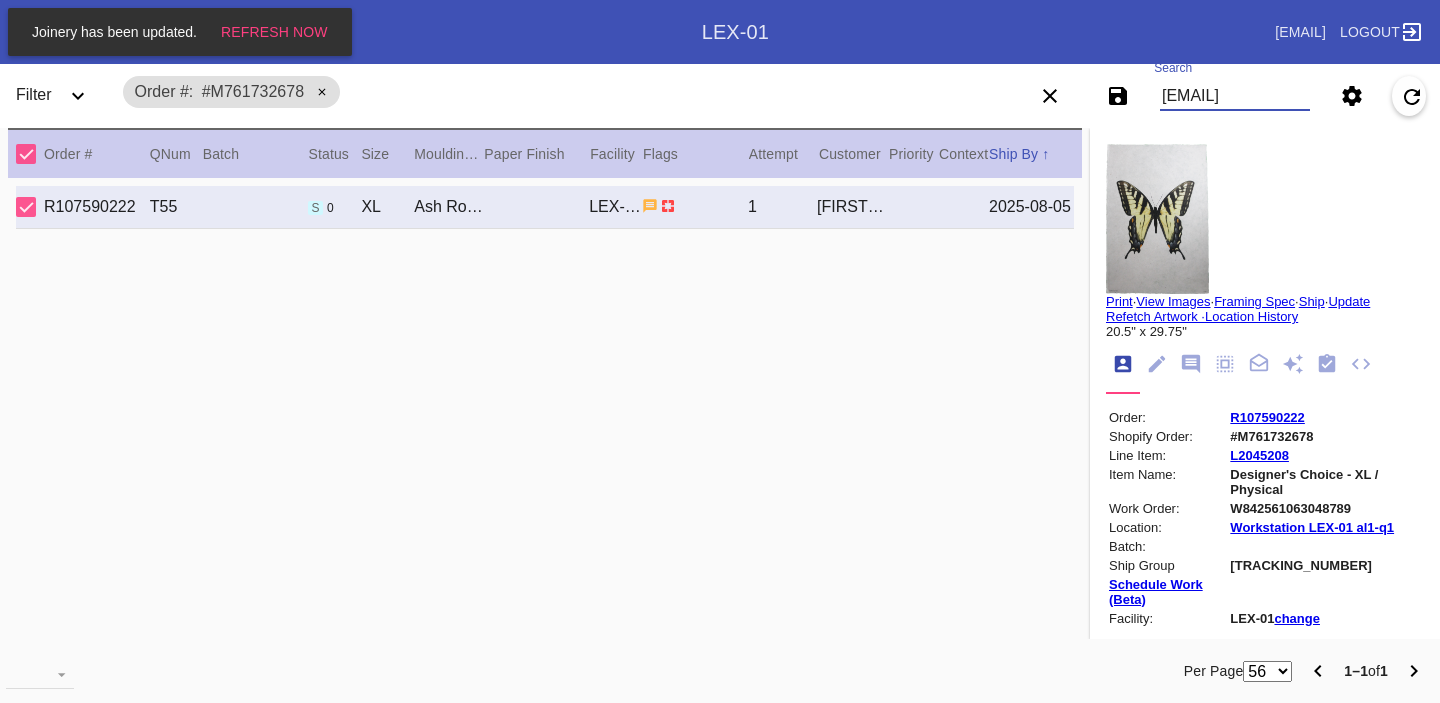 scroll, scrollTop: 0, scrollLeft: 59, axis: horizontal 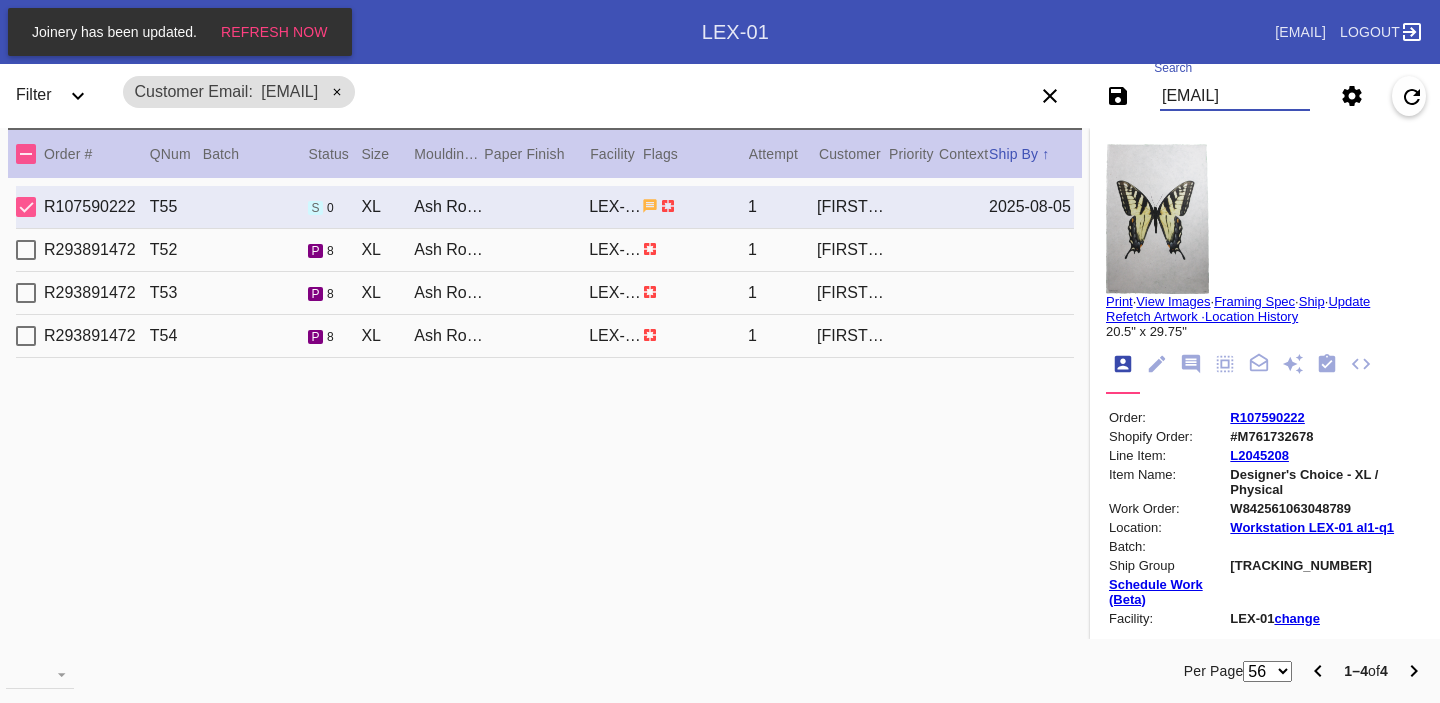 type on "[EMAIL]" 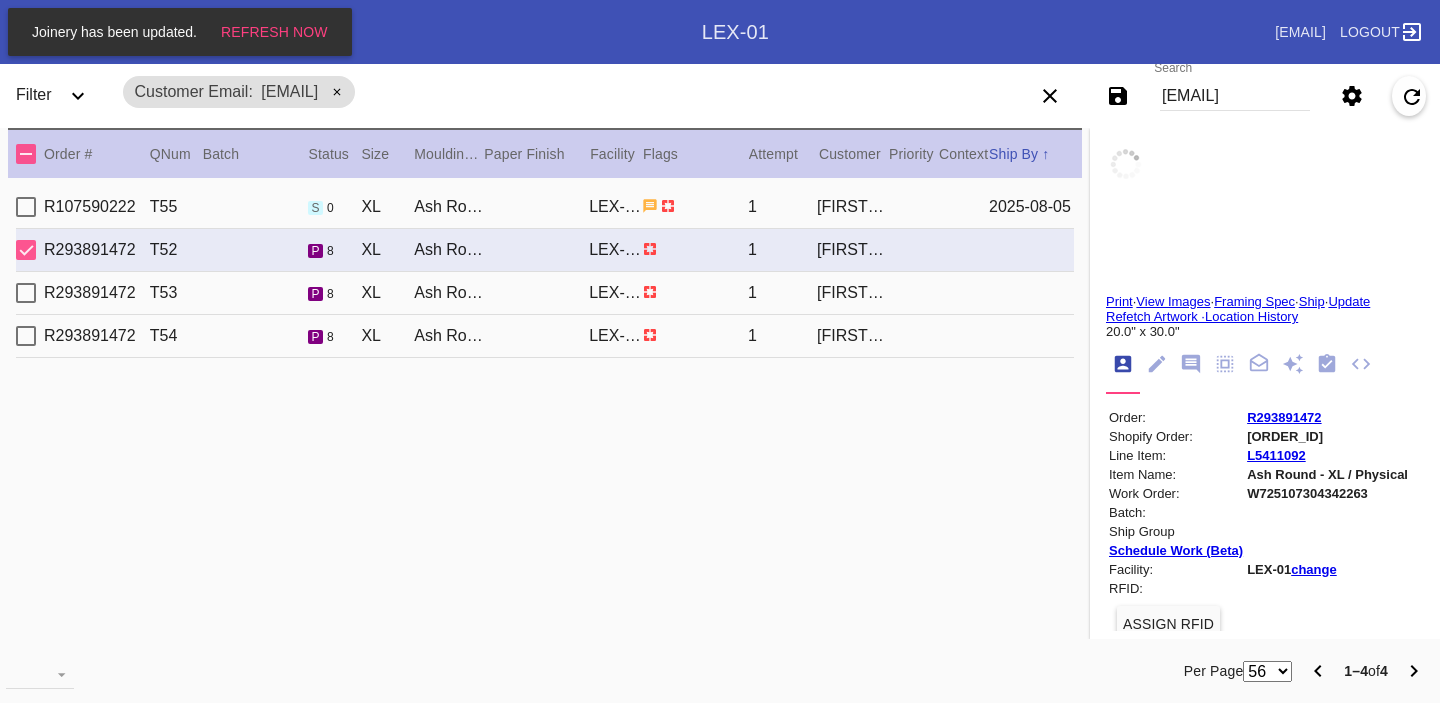scroll, scrollTop: 0, scrollLeft: 0, axis: both 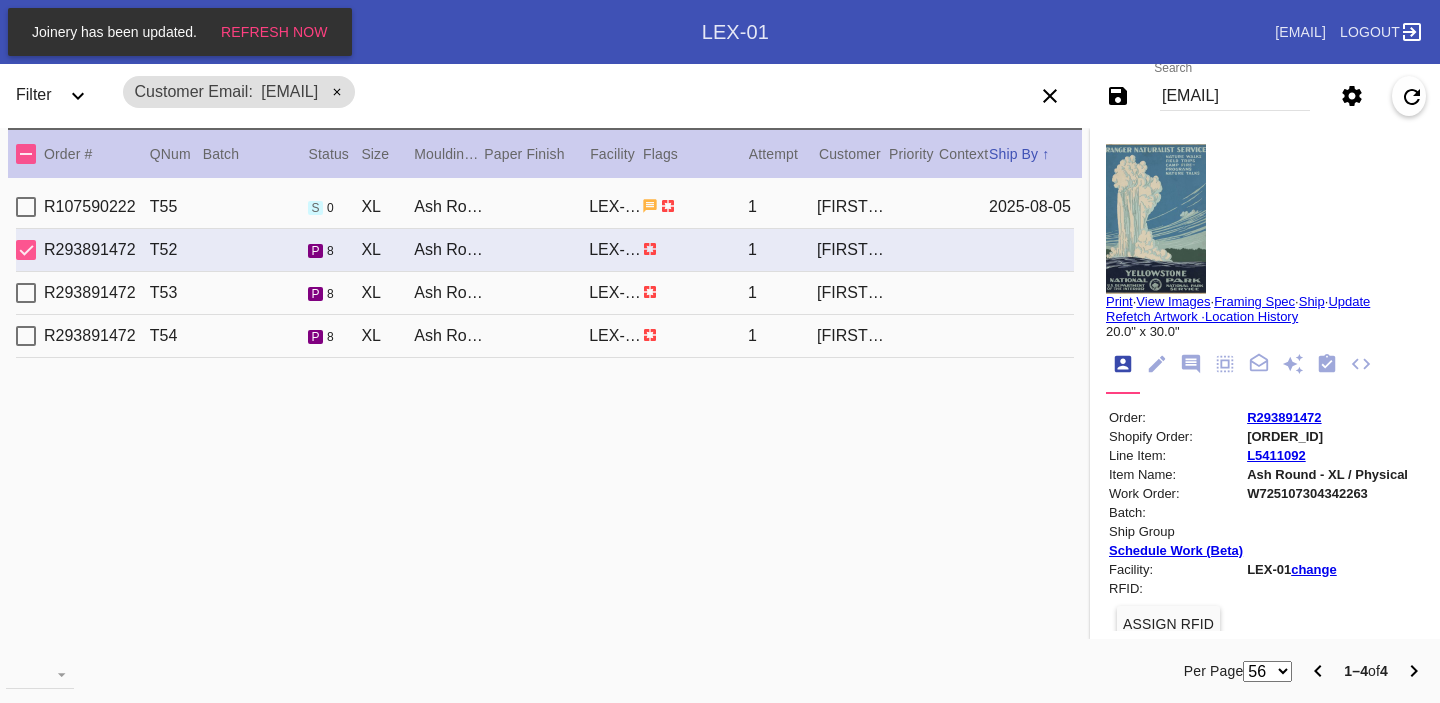 click on "R293891472 T53 p   8 XL Ash Round / Dove White LEX-01 1 [FIRST] [LAST]" at bounding box center [545, 293] 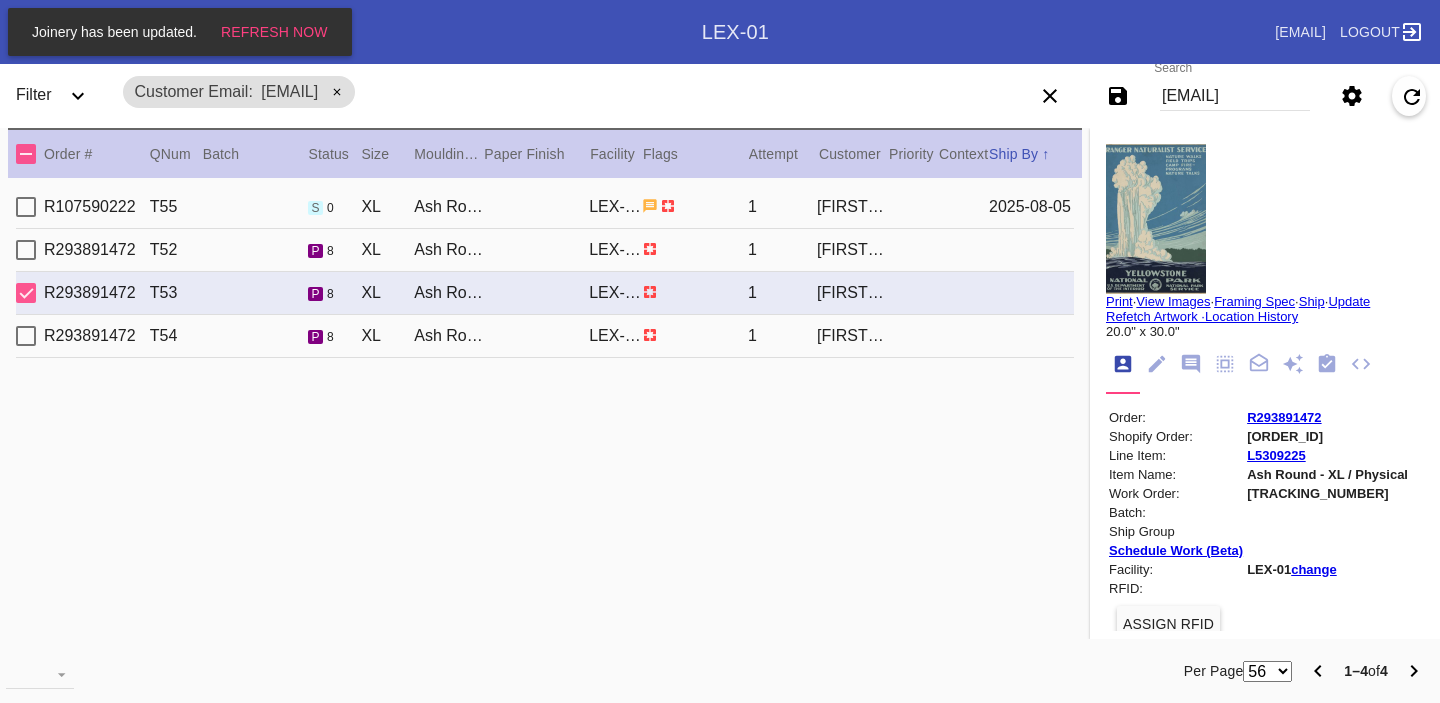 click on "R293891472 T54 p   8 XL Ash Round / Dove White LEX-01 1 [FIRST] [LAST]" at bounding box center [545, 336] 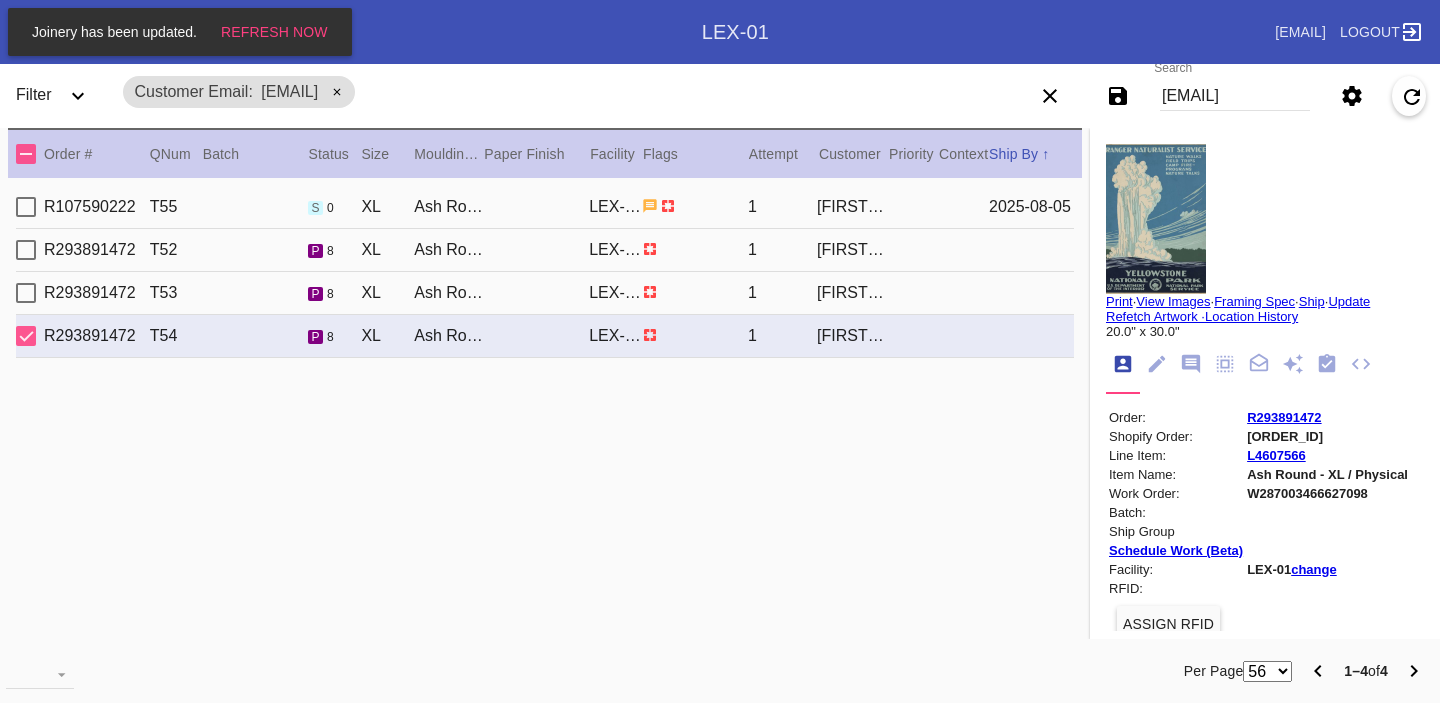 click on "R293891472 T52 p   8 XL Ash Round / Dove White LEX-01 1 [FIRST] [LAST]" at bounding box center [545, 250] 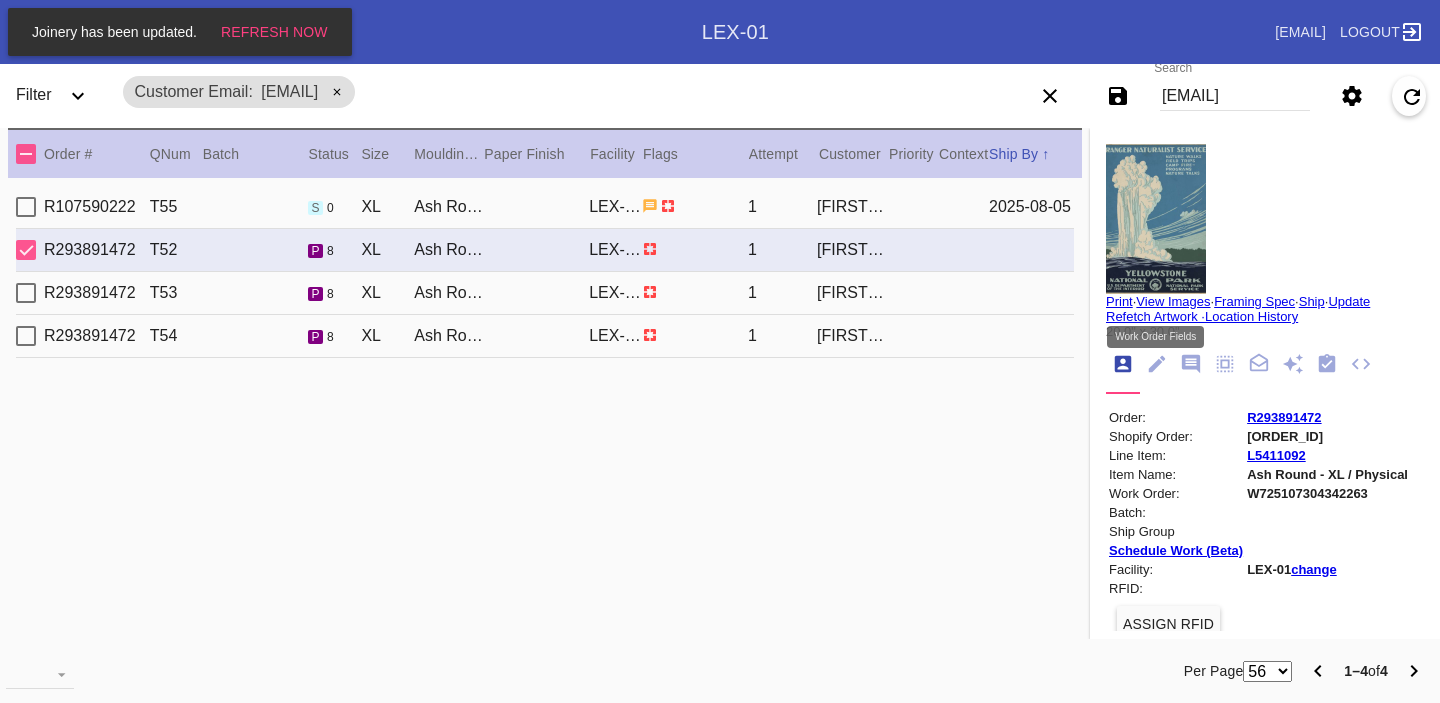 click 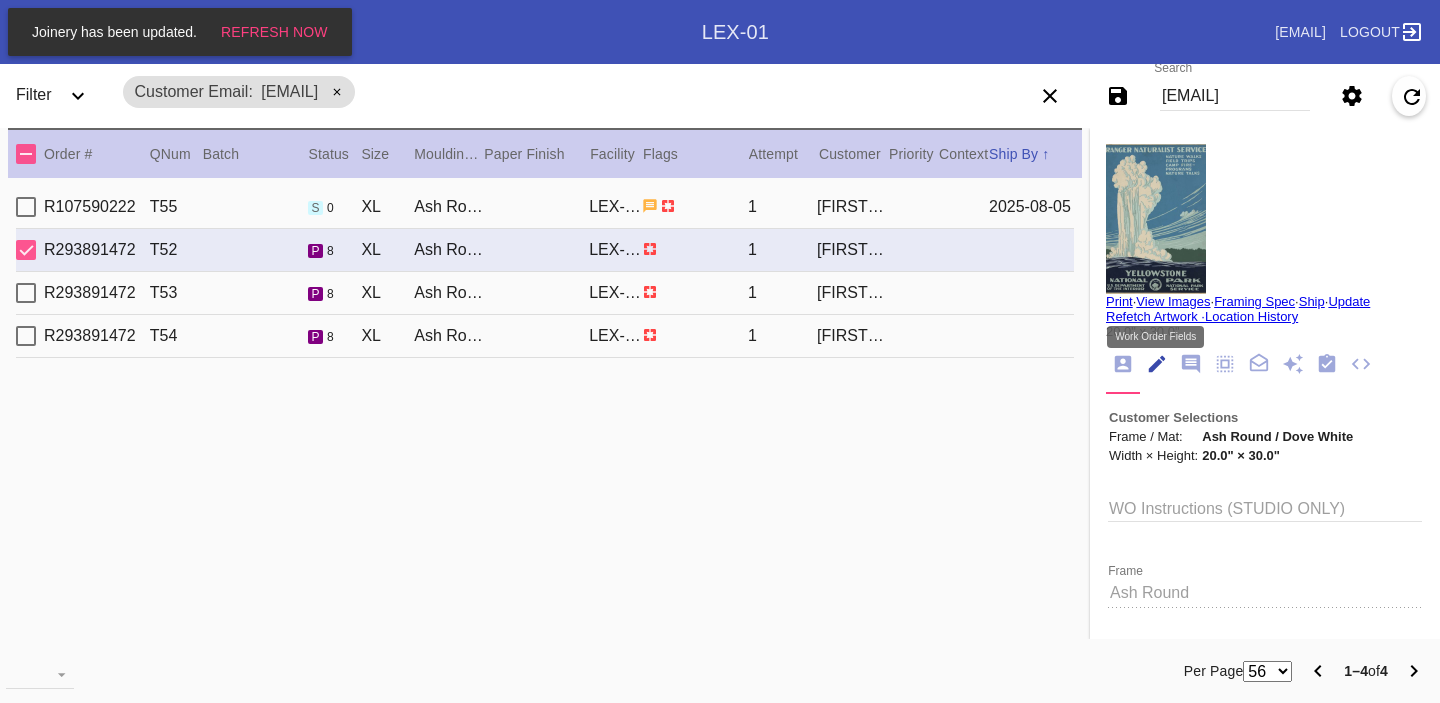 scroll, scrollTop: 73, scrollLeft: 0, axis: vertical 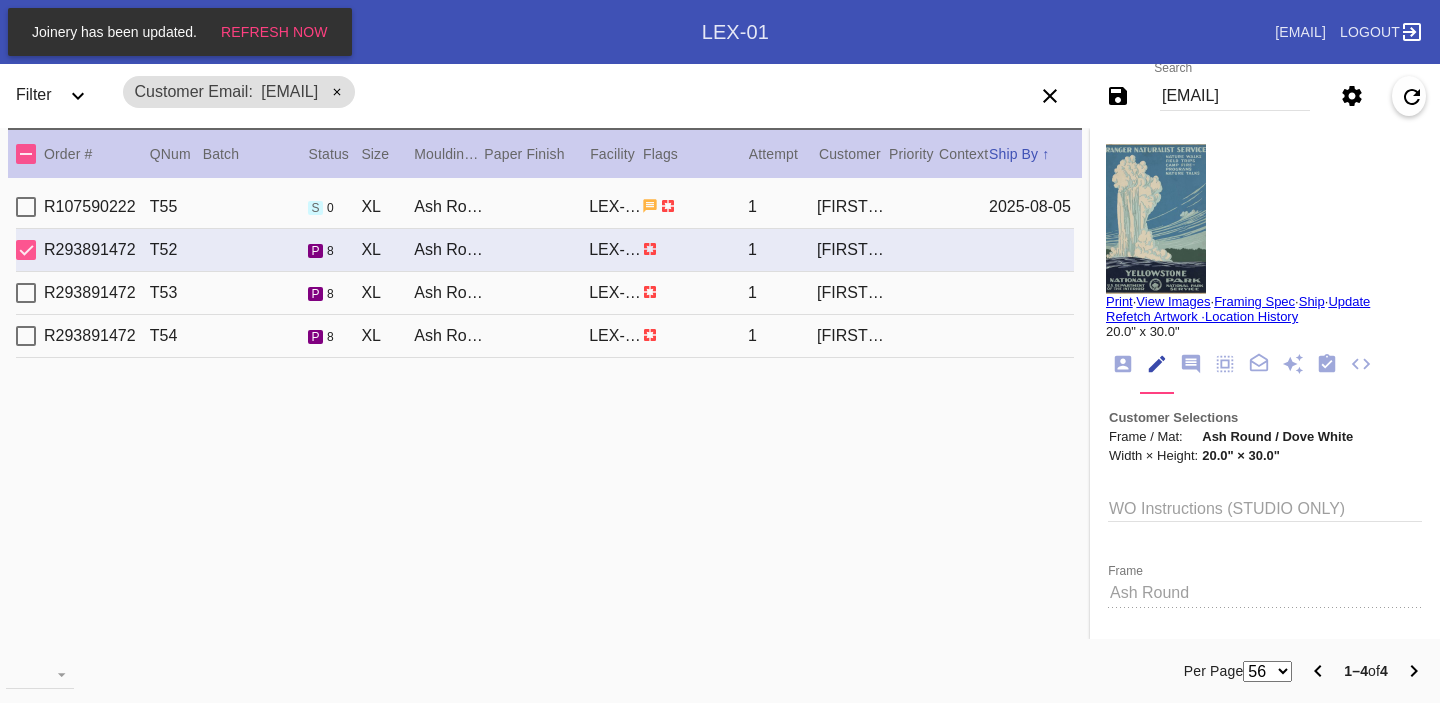 click on "R107590222 T55 s   0 XL Ash Round / Dove White LEX-01 1 [FIRST] [LAST]
[DATE]" at bounding box center (545, 207) 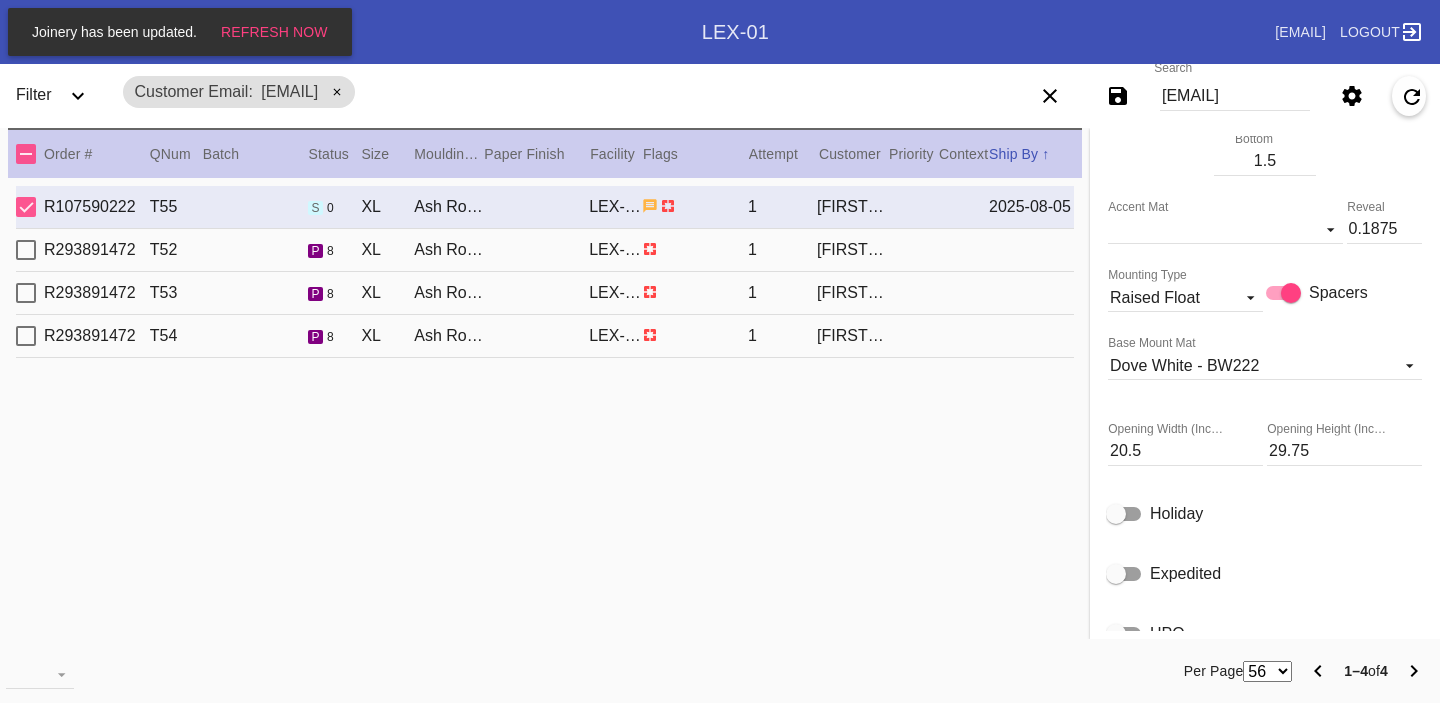 scroll, scrollTop: 669, scrollLeft: 0, axis: vertical 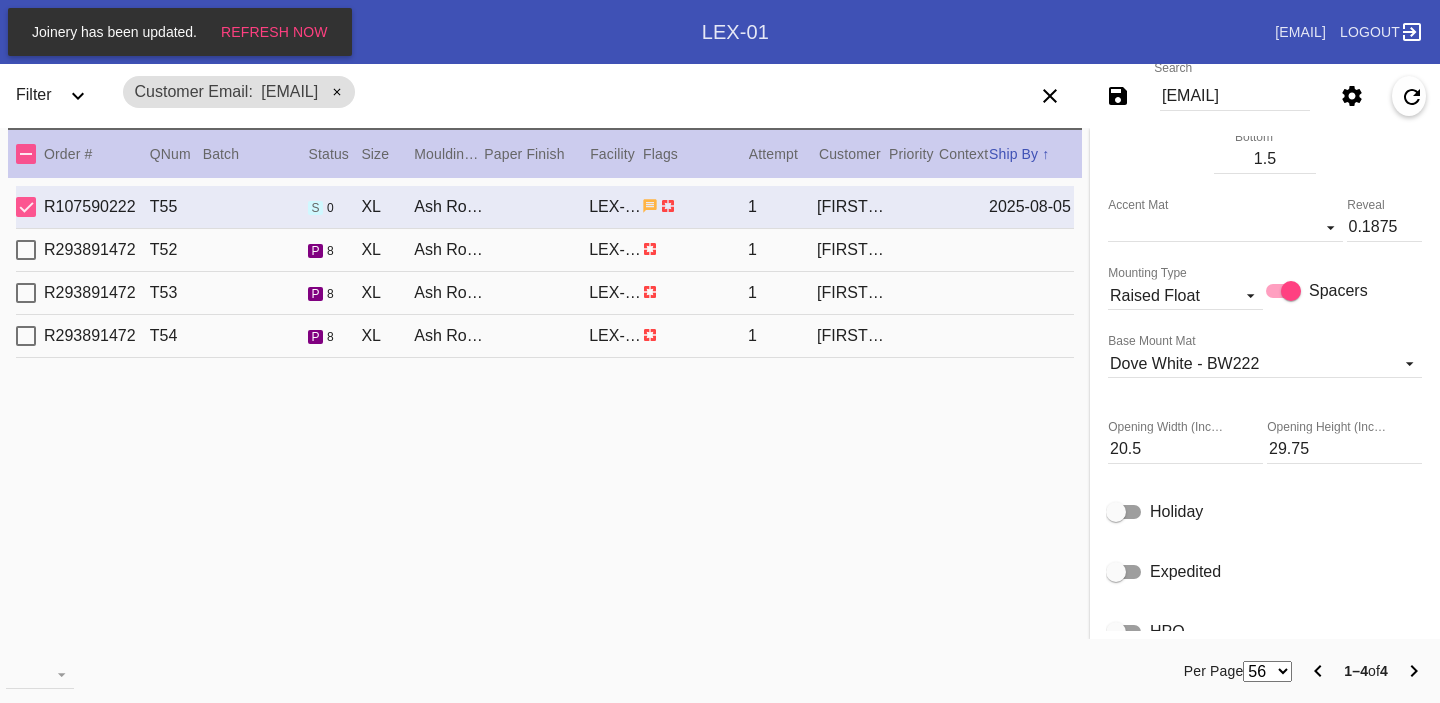click on "R293891472 T52 p   8 XL Ash Round / Dove White LEX-01 1 [FIRST] [LAST]" at bounding box center [545, 250] 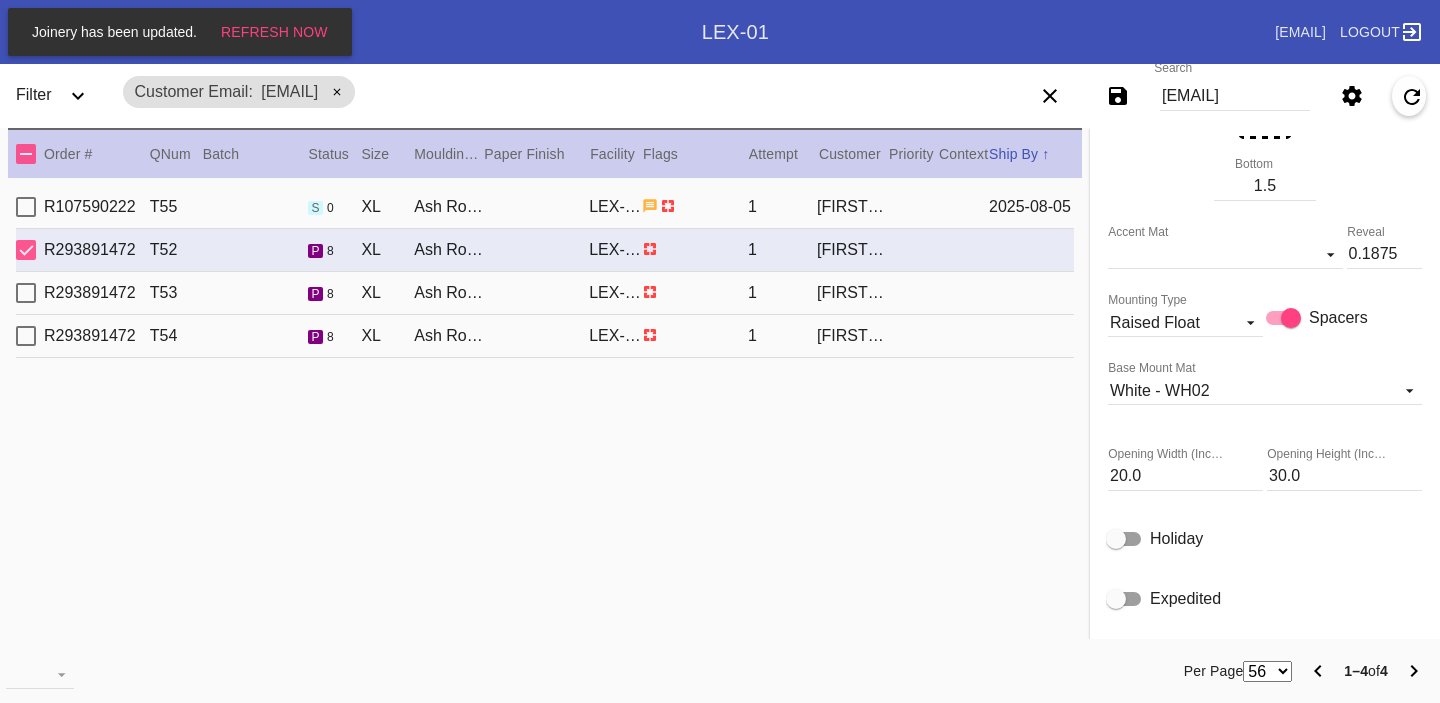 scroll, scrollTop: 641, scrollLeft: 0, axis: vertical 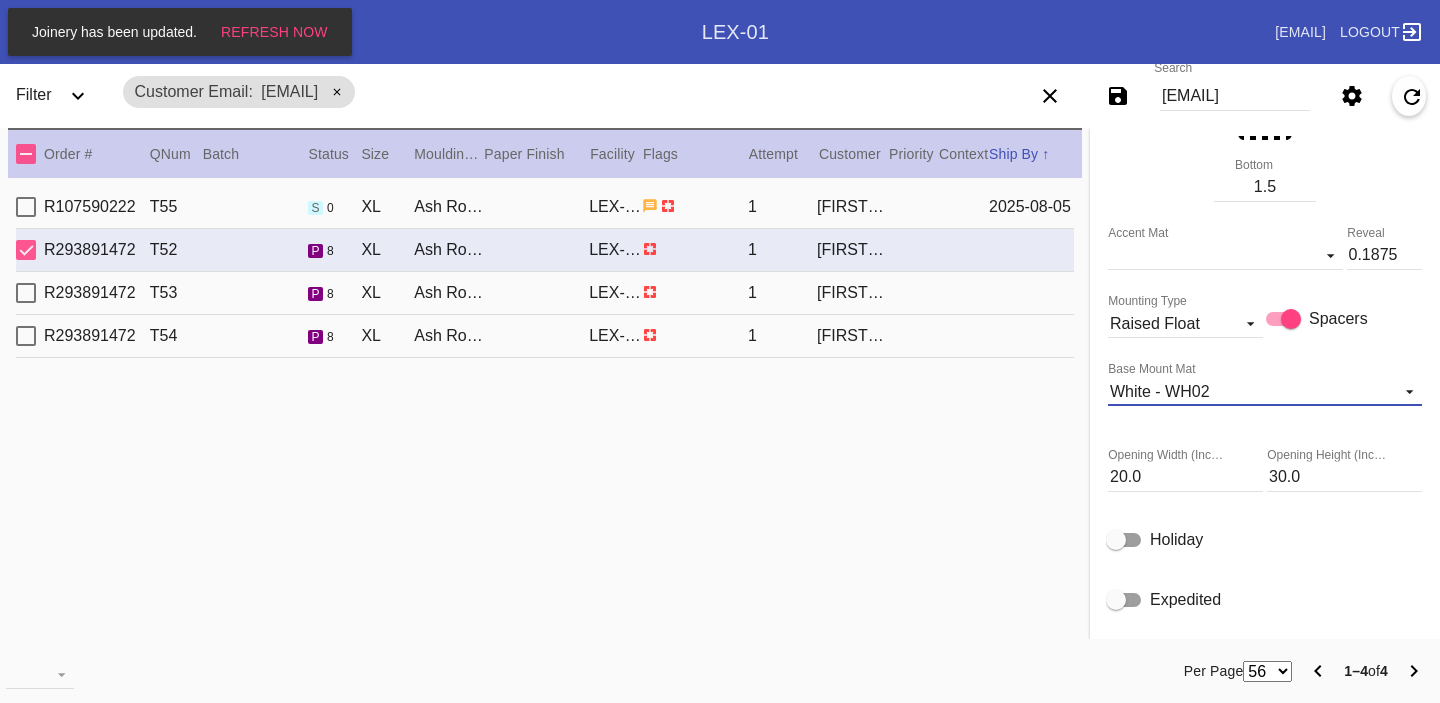 click on "White - WH02" at bounding box center [1160, 391] 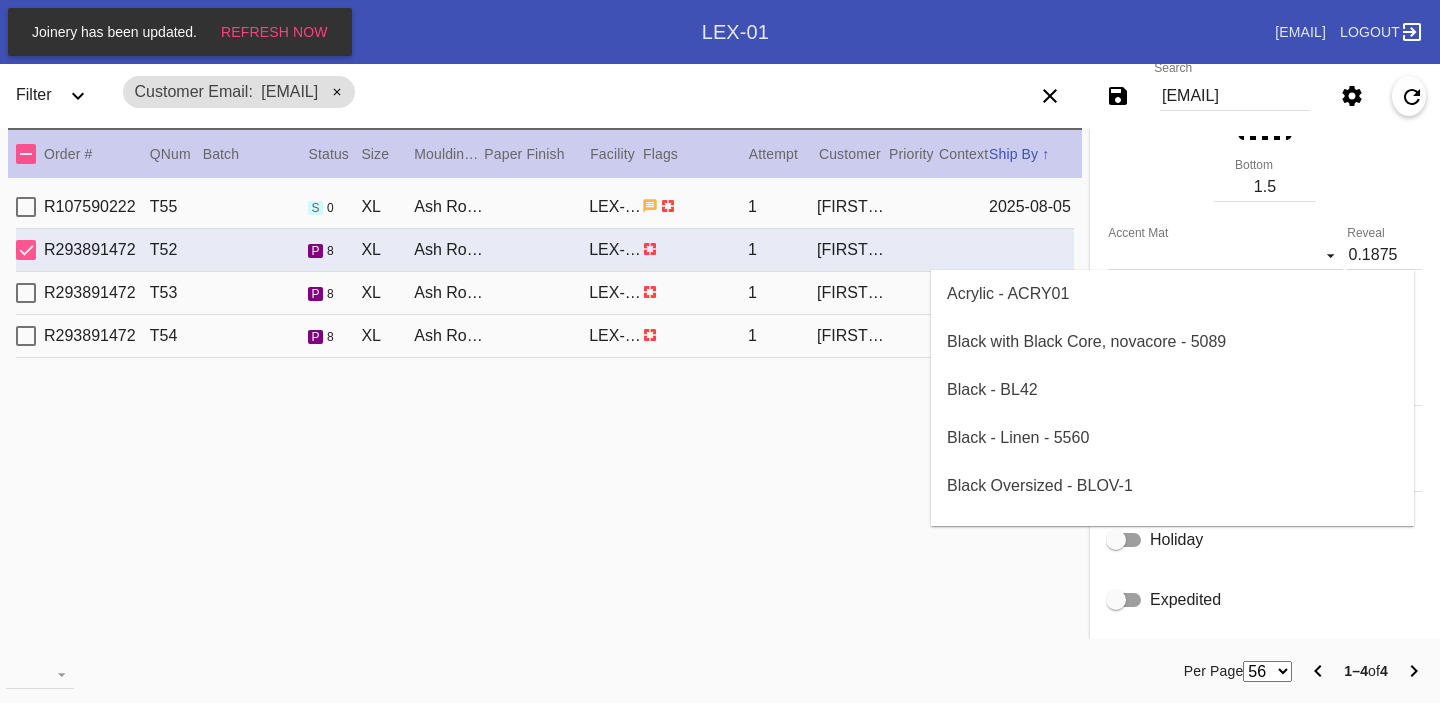 scroll, scrollTop: 1384, scrollLeft: 0, axis: vertical 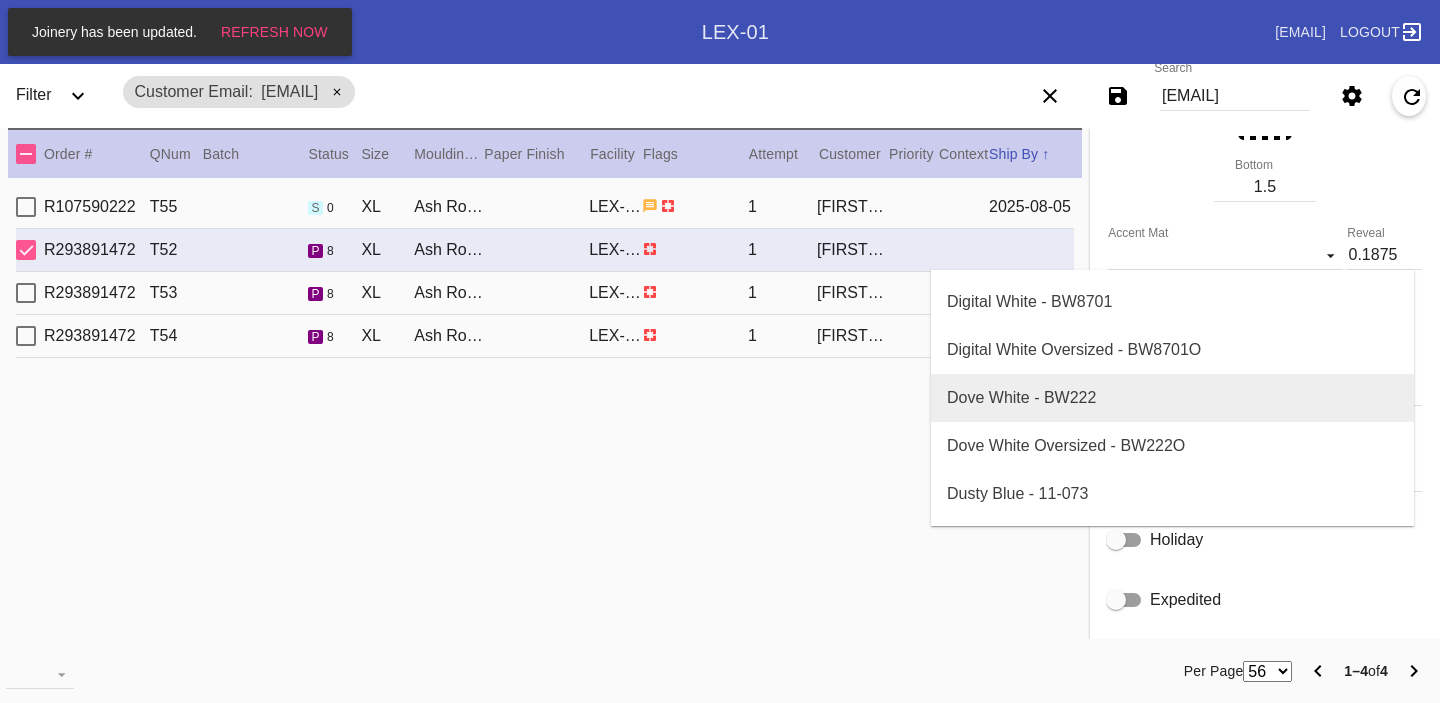 click on "Dove White - BW222" at bounding box center (1172, 398) 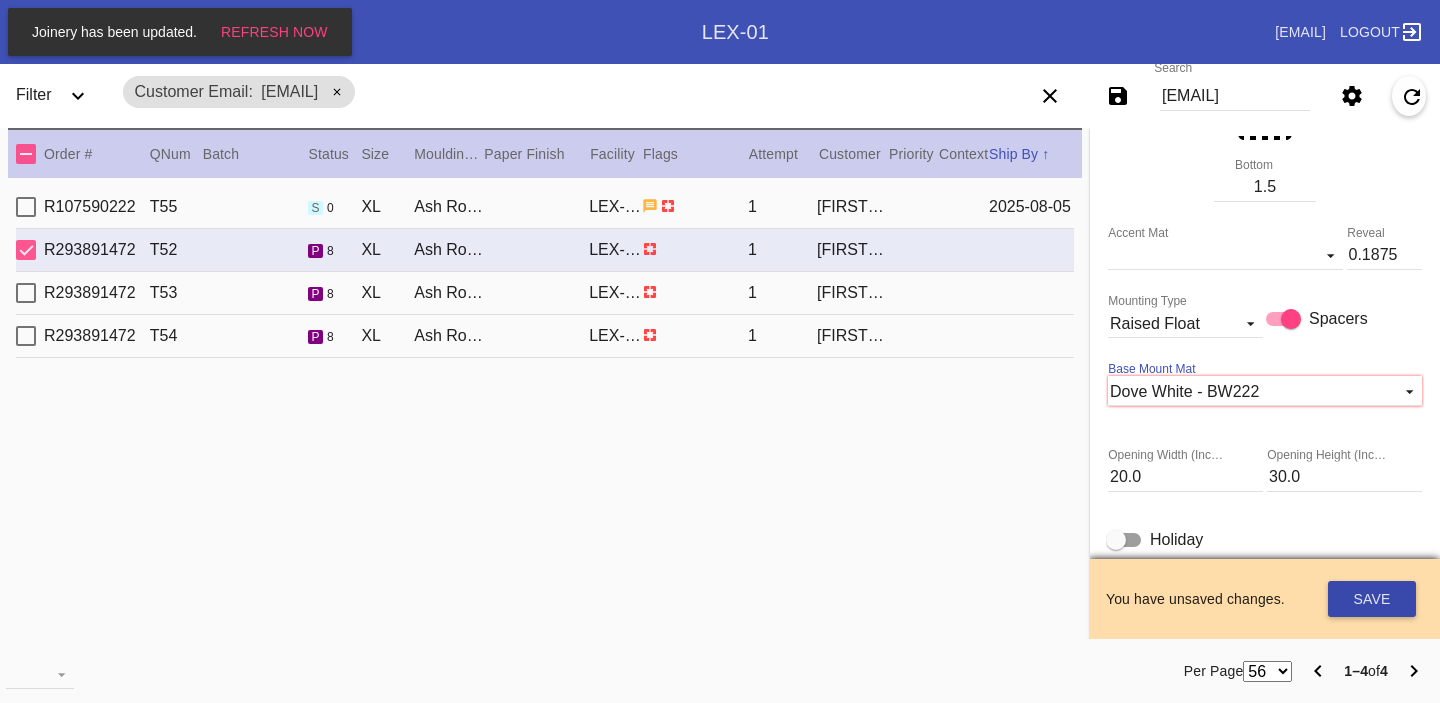 click on "Save" at bounding box center (1372, 599) 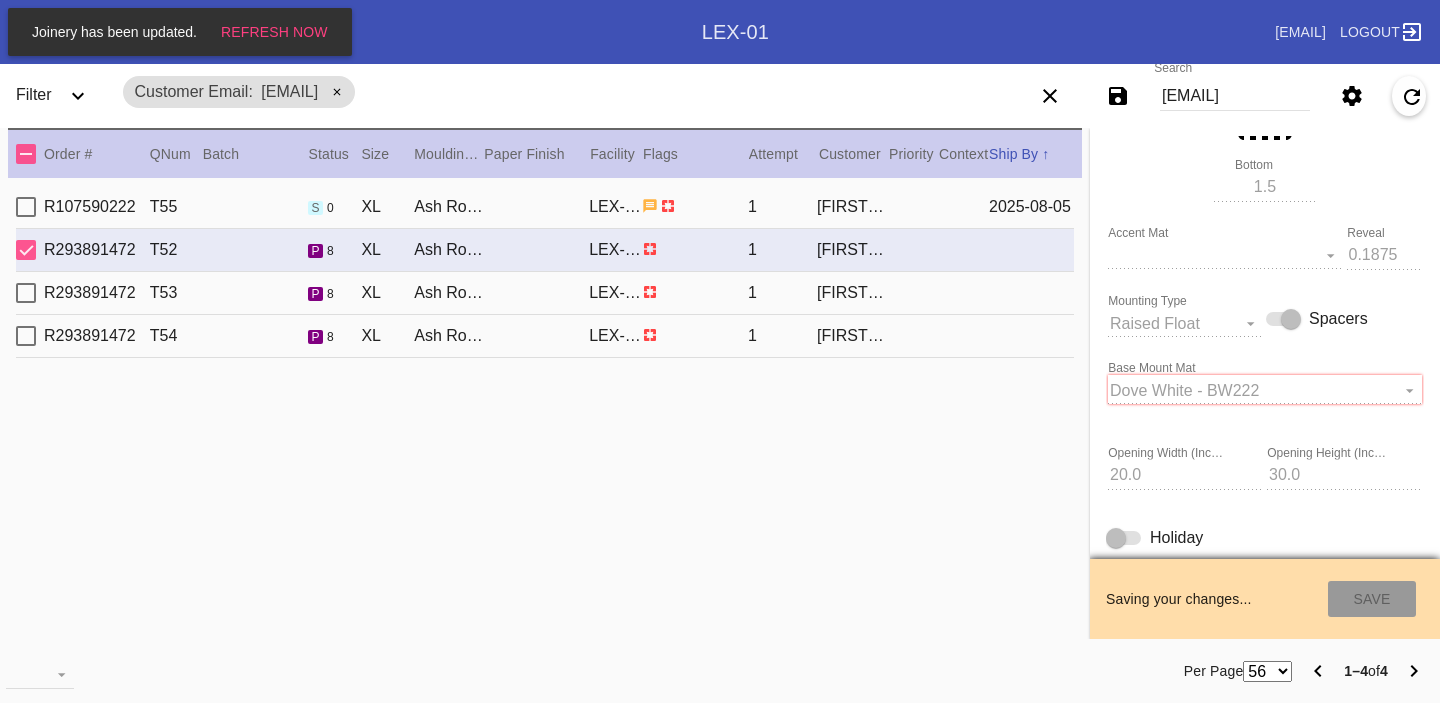 type on "[DATE]" 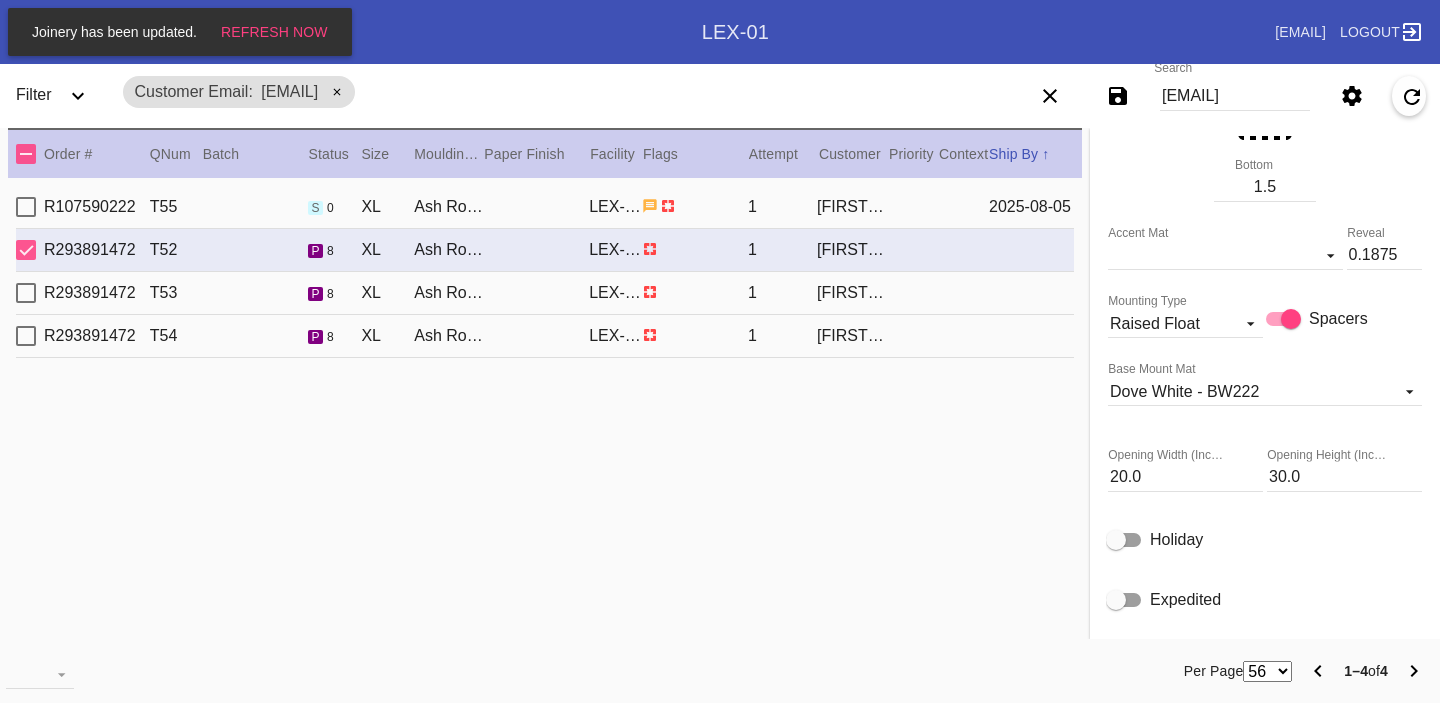 click on "R293891472 T53 p   8 XL Ash Round / Dove White LEX-01 1 [FIRST] [LAST]" at bounding box center (545, 293) 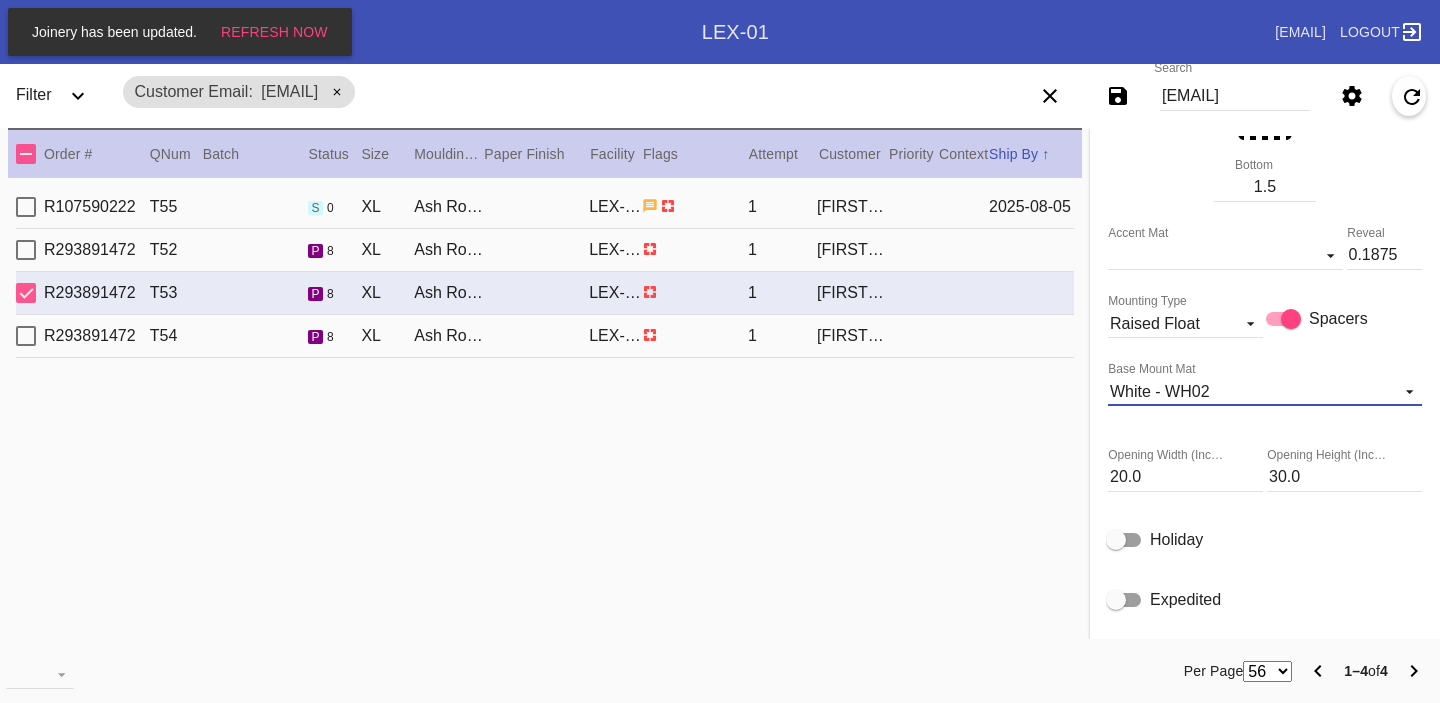 click on "White - WH02" at bounding box center [1160, 391] 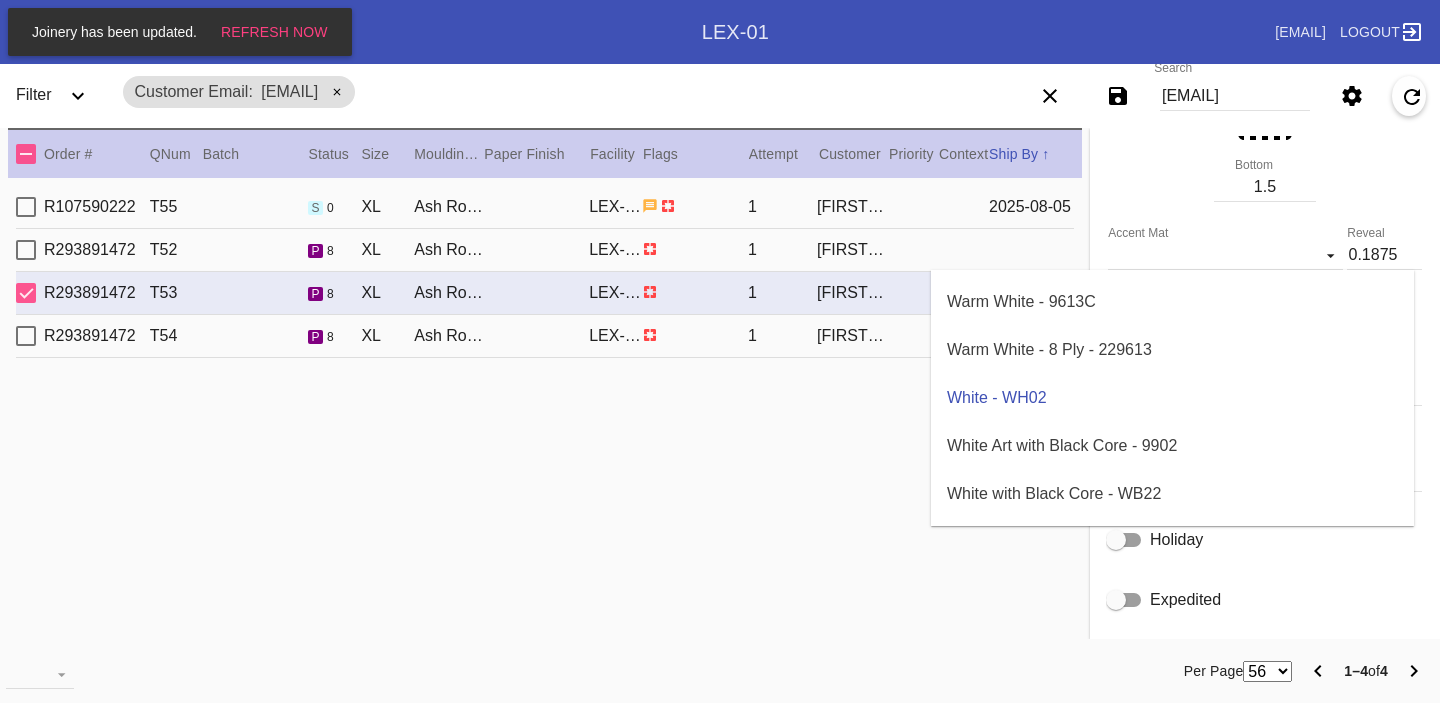 scroll, scrollTop: 1384, scrollLeft: 0, axis: vertical 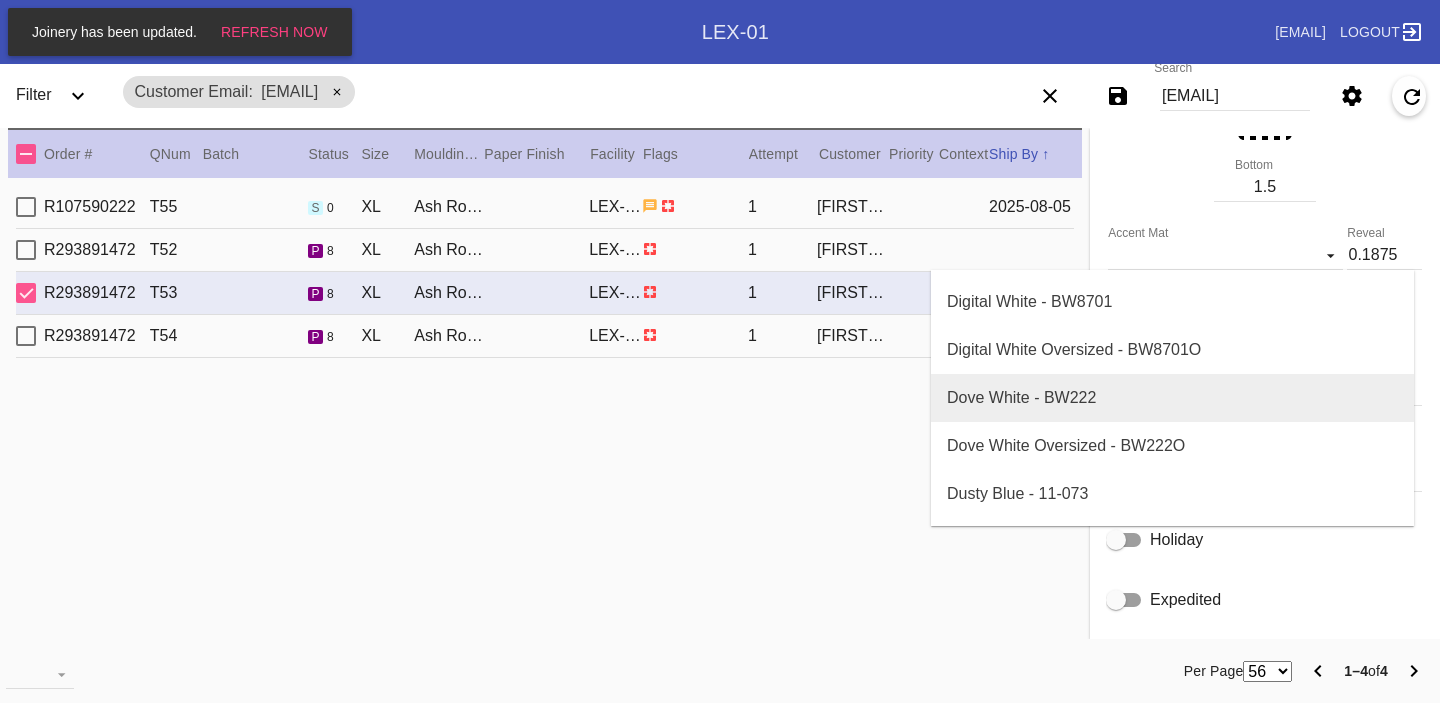 click on "Dove White - BW222" at bounding box center [1172, 398] 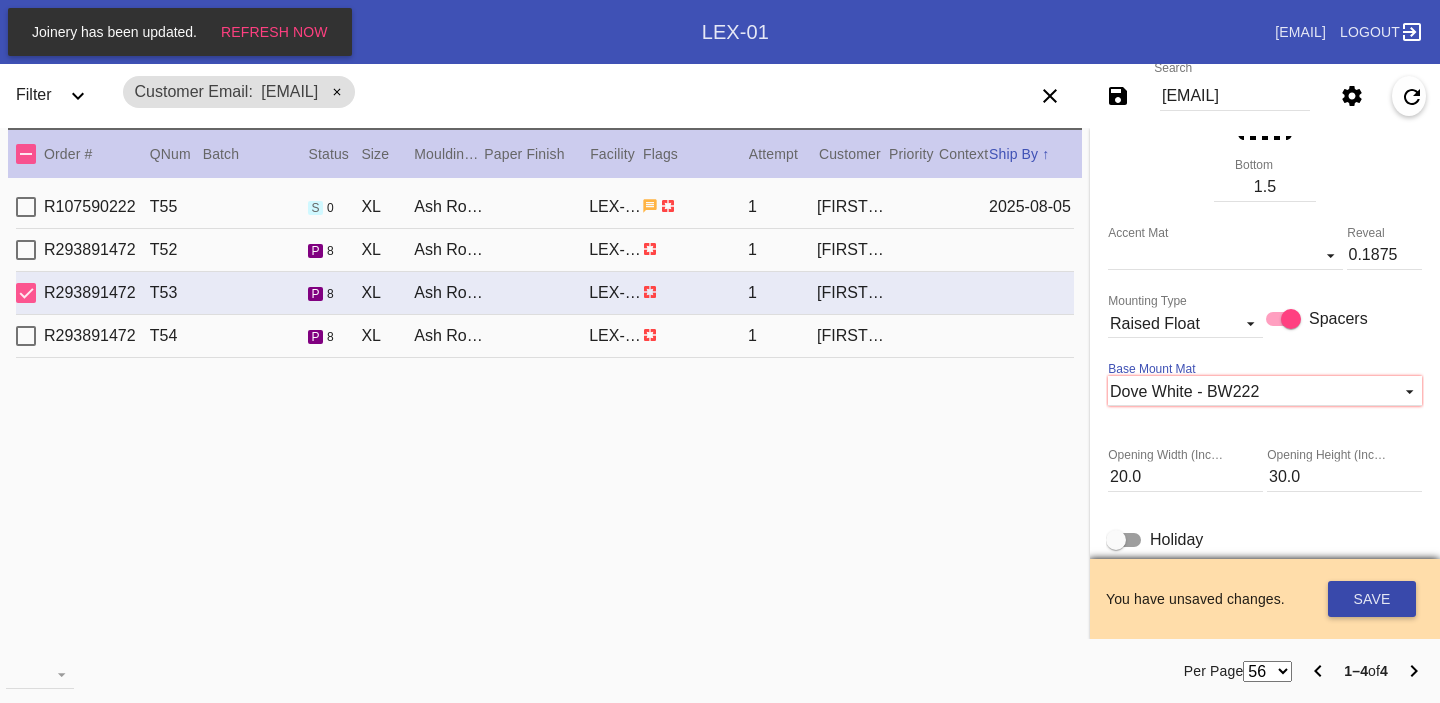 click on "Save" at bounding box center (1372, 599) 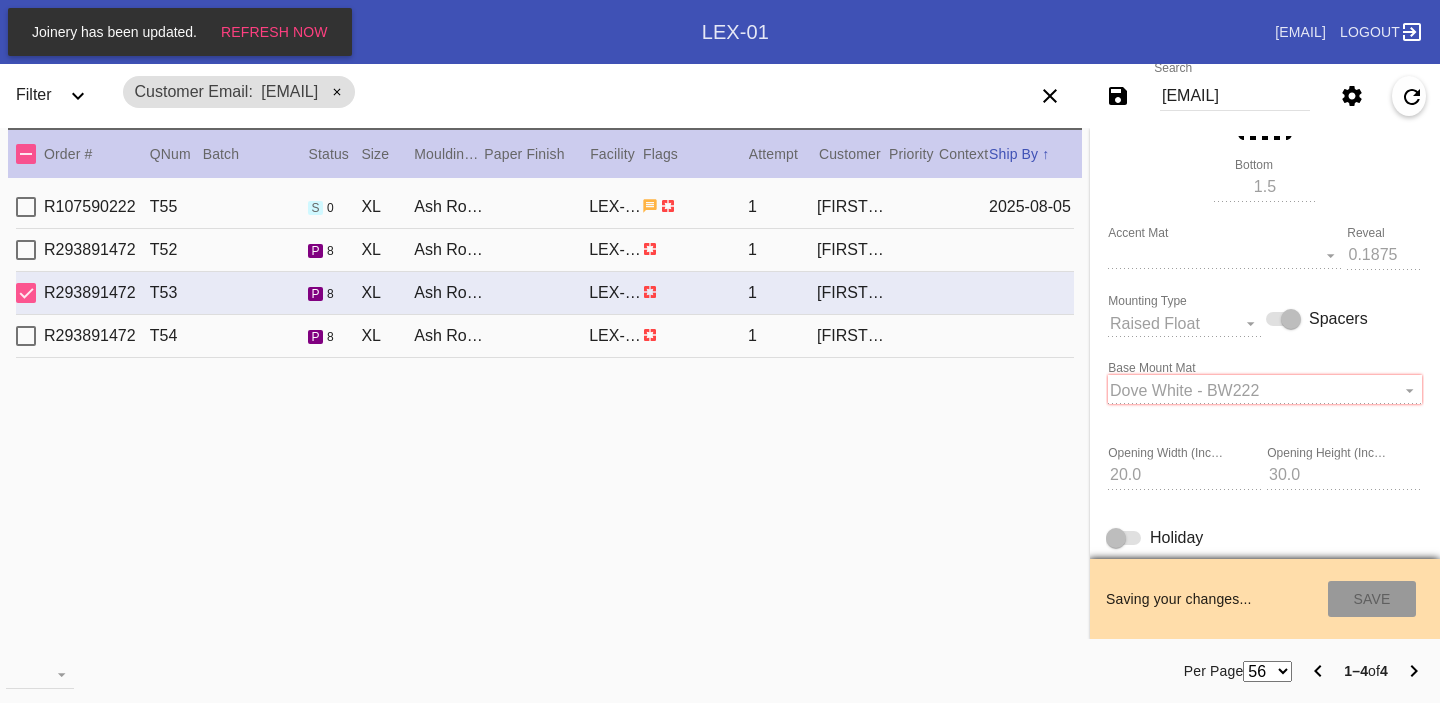 type on "[DATE]" 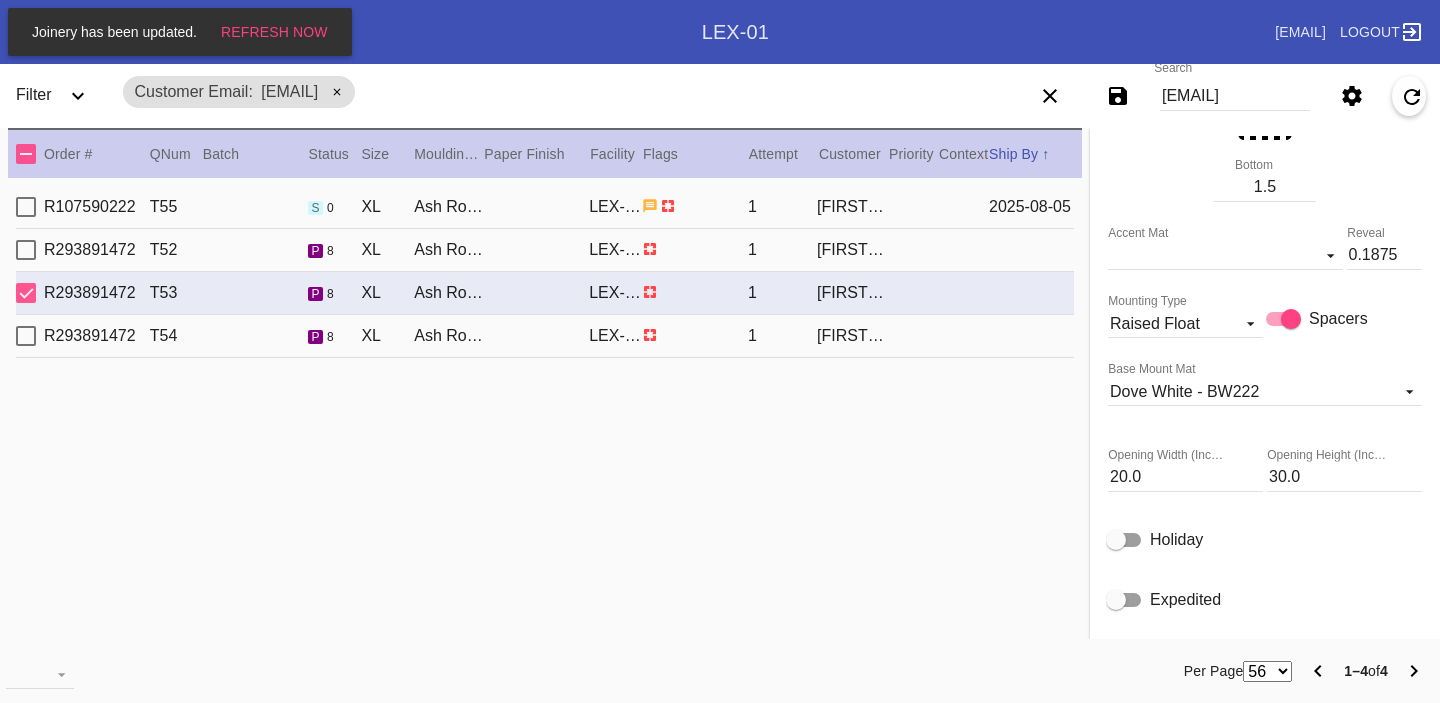 click on "R293891472 T54 p   8 XL Ash Round / Dove White LEX-01 1 [FIRST] [LAST]" at bounding box center (545, 336) 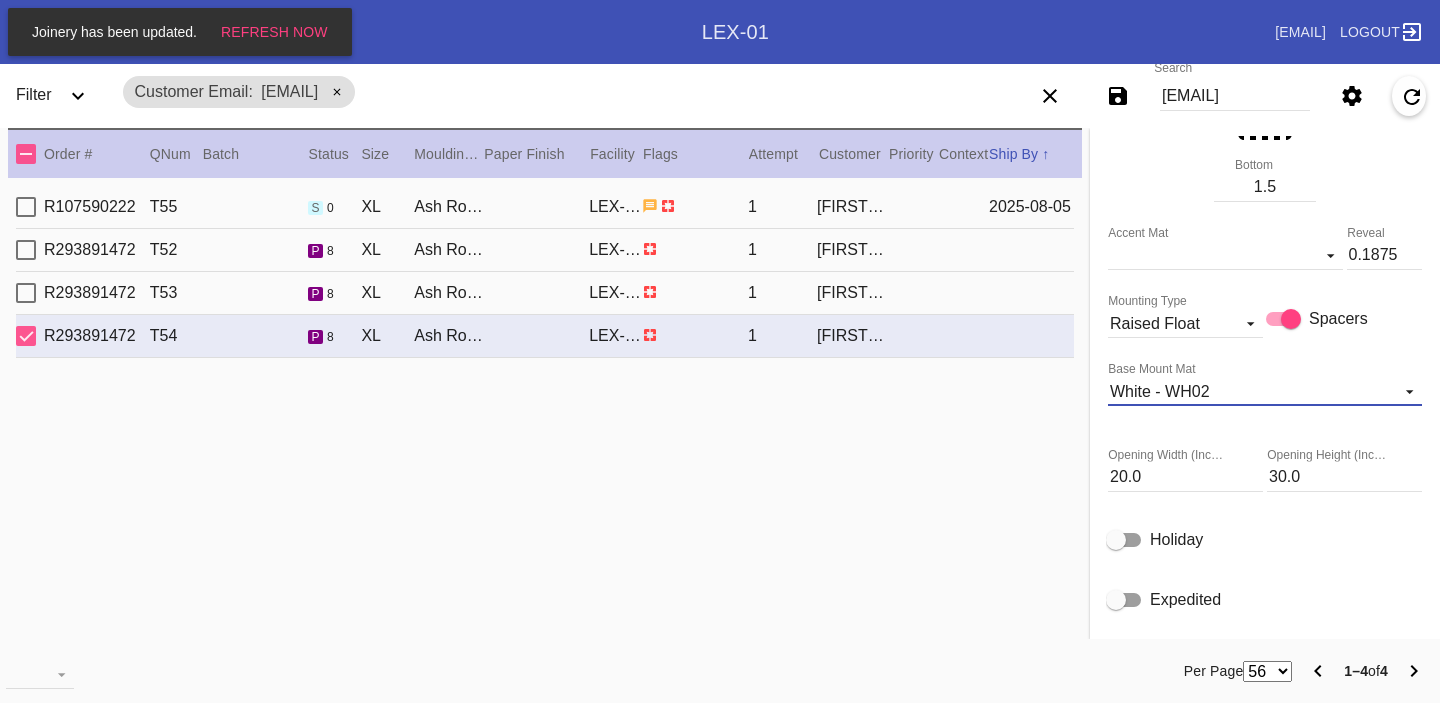 click on "White - WH02" at bounding box center [1249, 392] 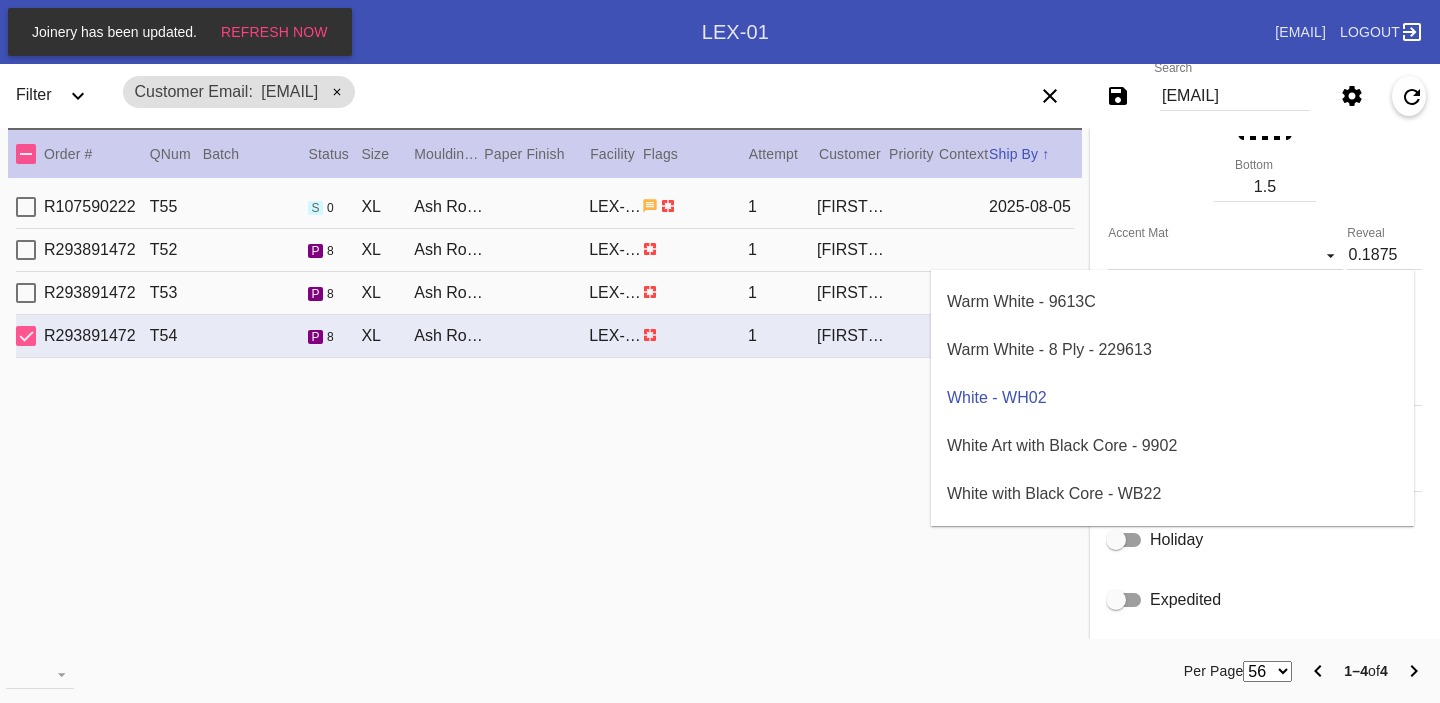 scroll, scrollTop: 1384, scrollLeft: 0, axis: vertical 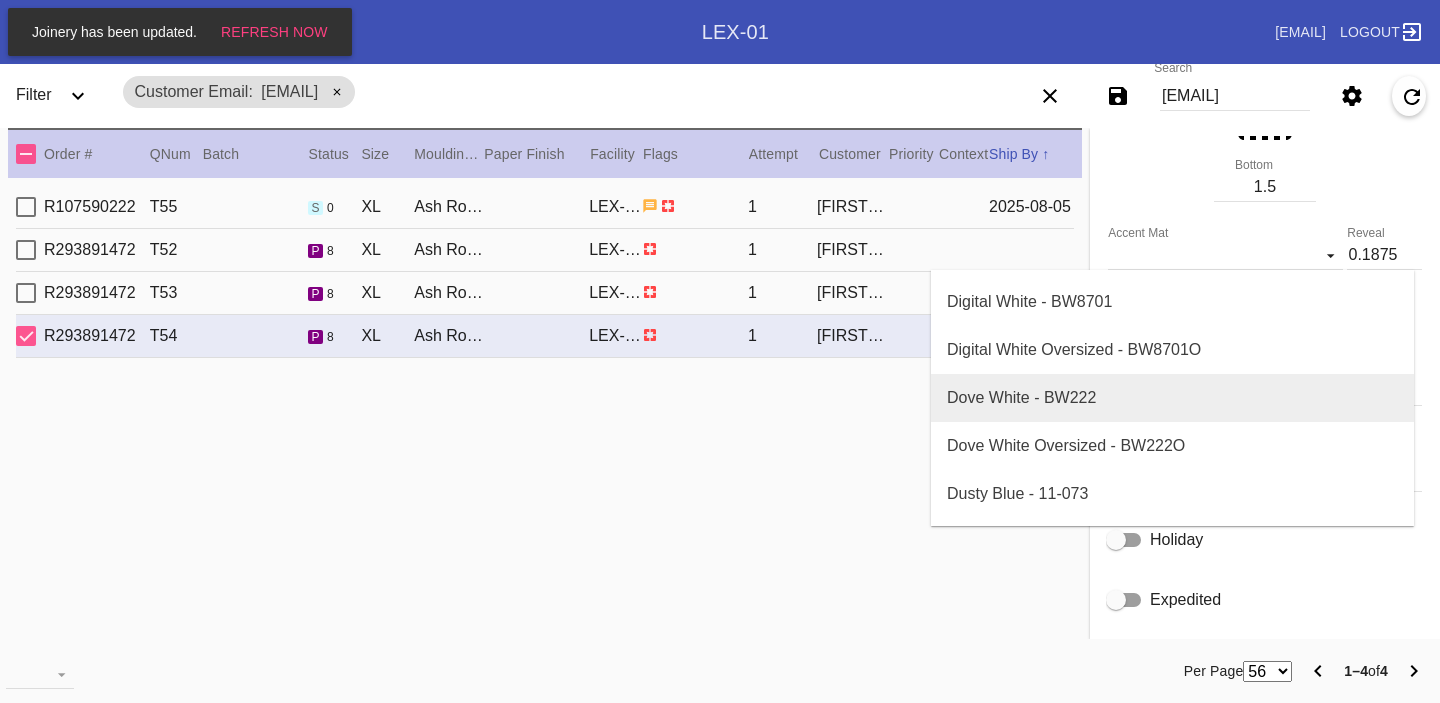 click on "Dove White - BW222" at bounding box center (1172, 398) 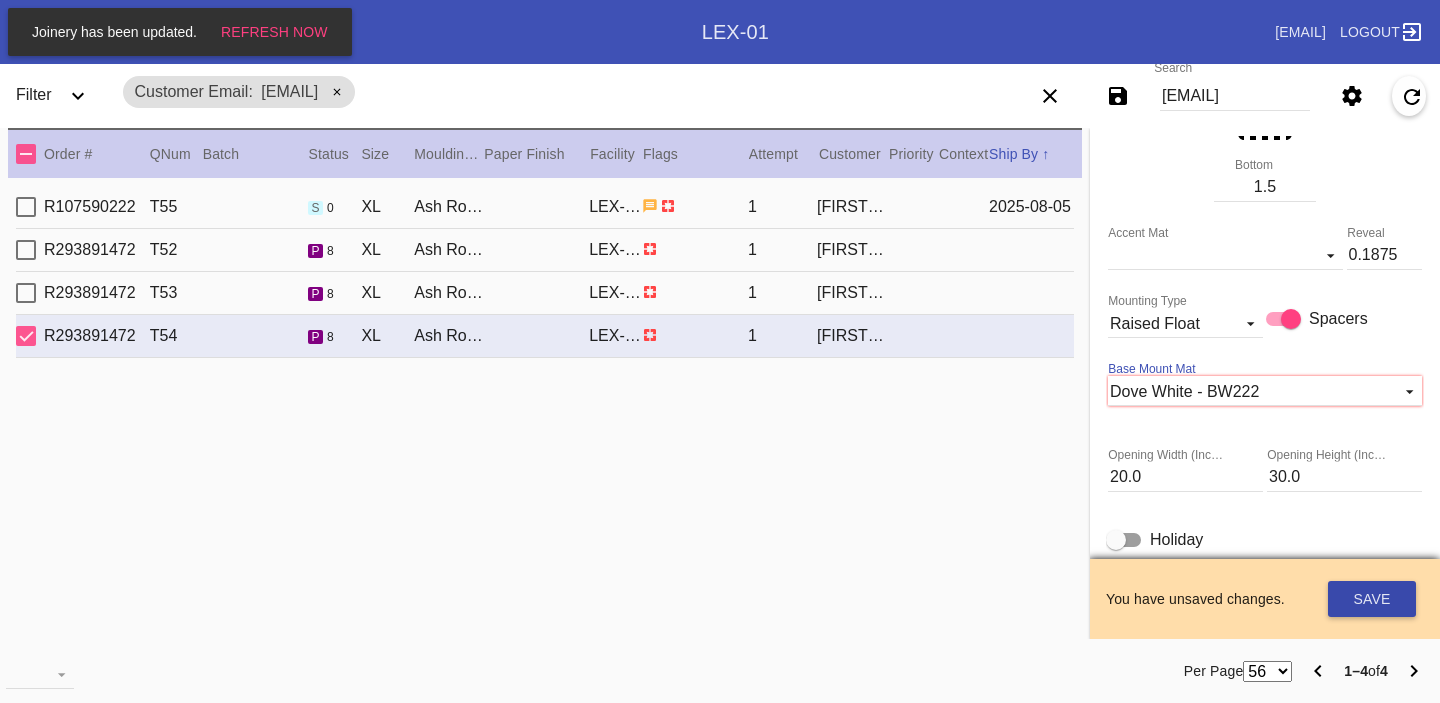 click on "Save" at bounding box center [1372, 599] 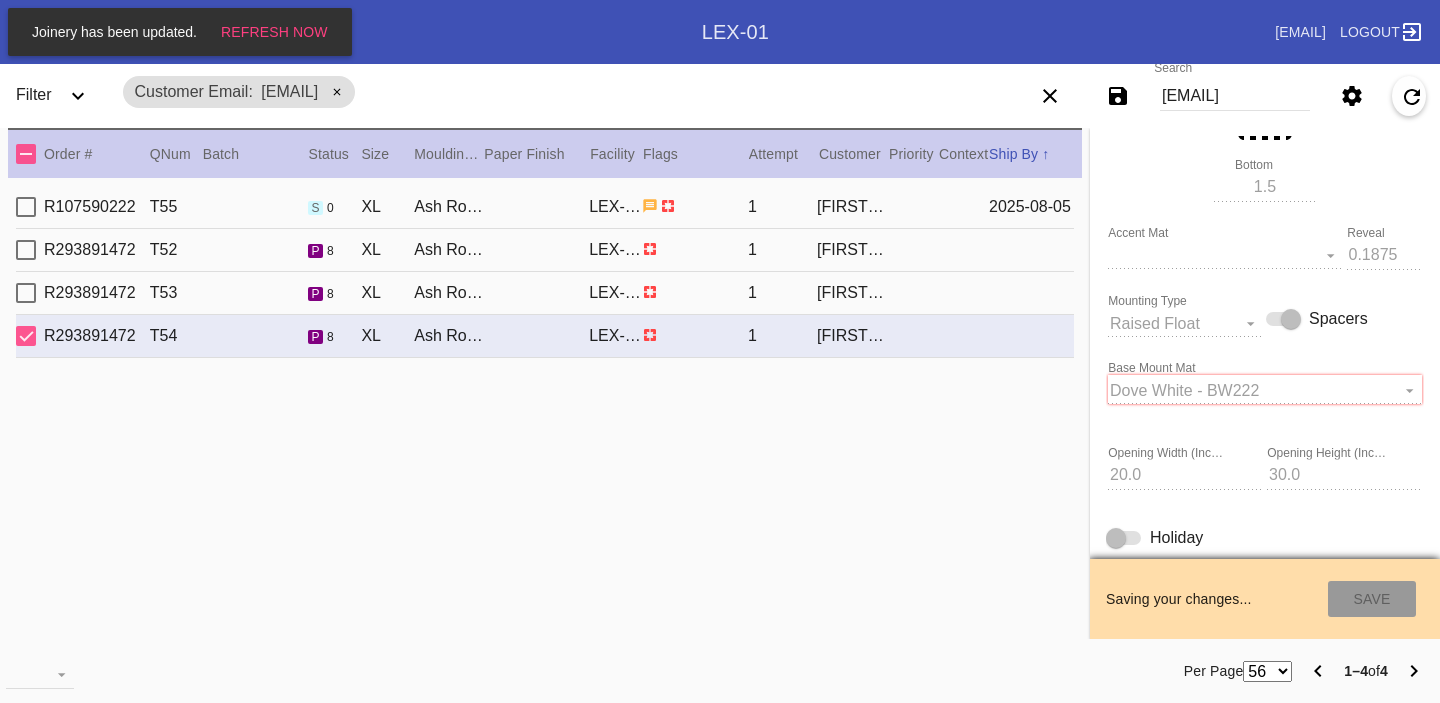 type on "[DATE]" 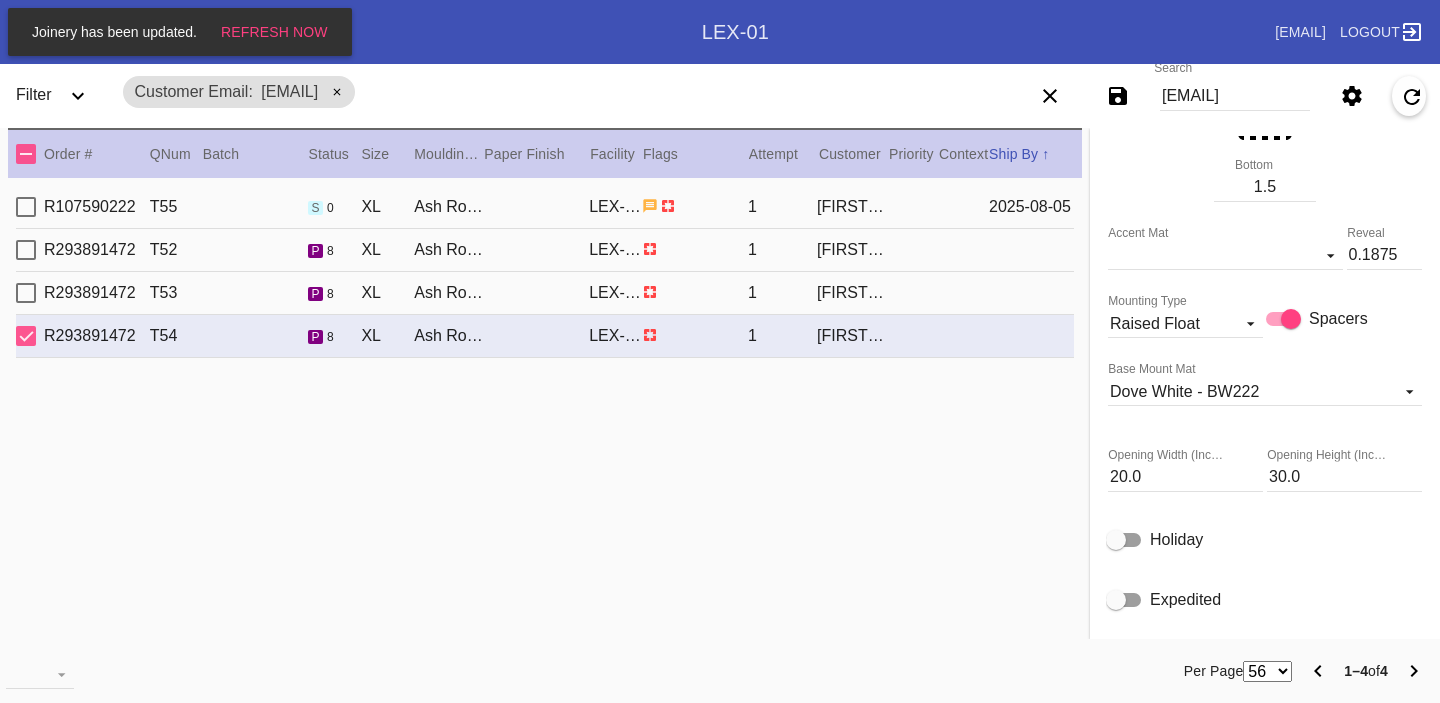 scroll, scrollTop: 597, scrollLeft: 0, axis: vertical 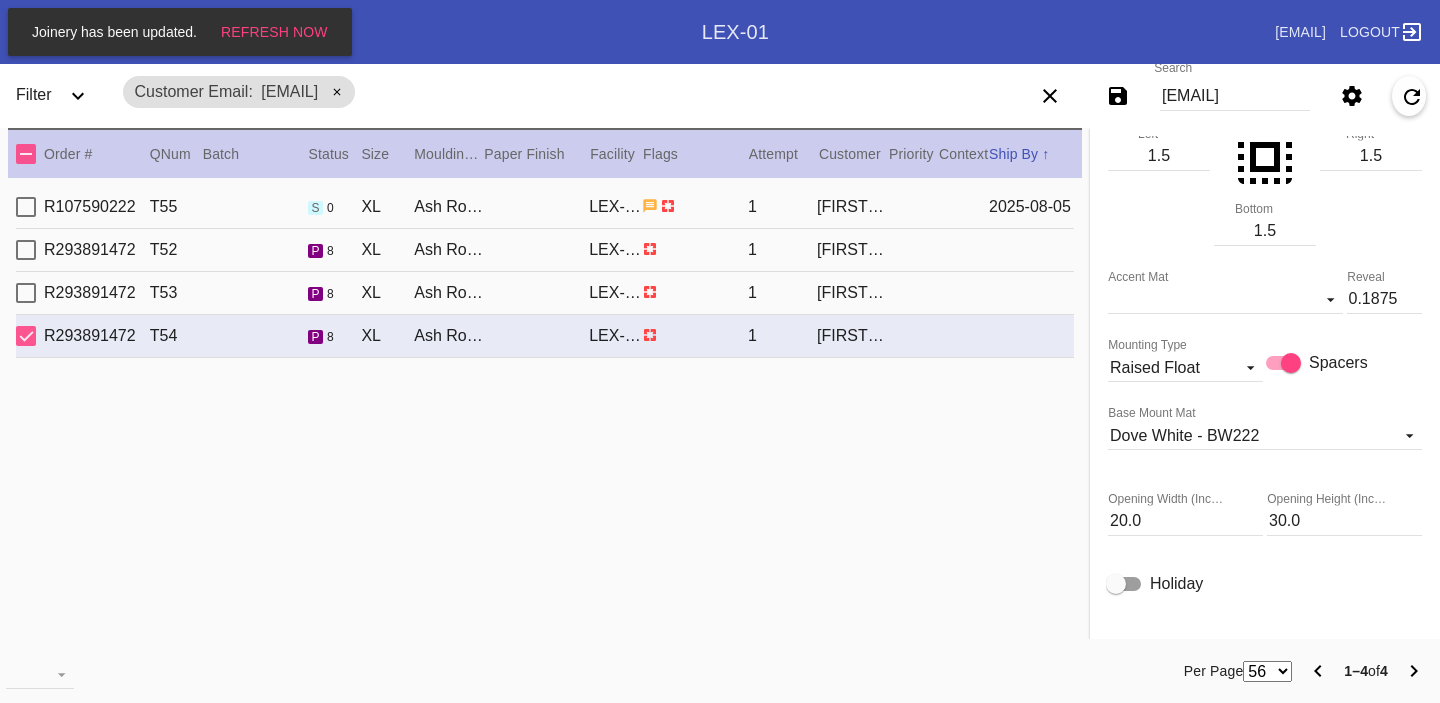 click on "R293891472 T53 p   8 XL Ash Round / Dove White LEX-01 1 [FIRST] [LAST]" at bounding box center (545, 293) 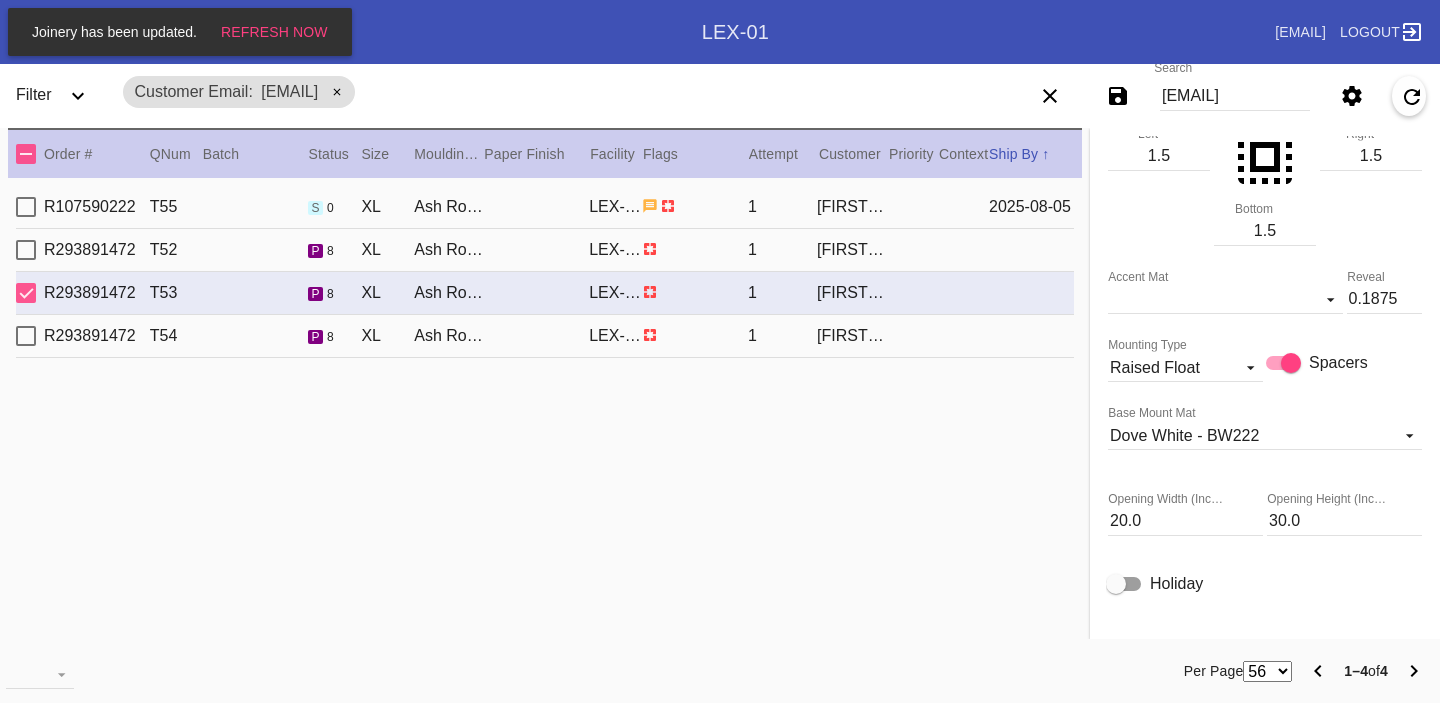 click on "R293891472 T52 p   8 XL Ash Round / Dove White LEX-01 1 [FIRST] [LAST]" at bounding box center [545, 250] 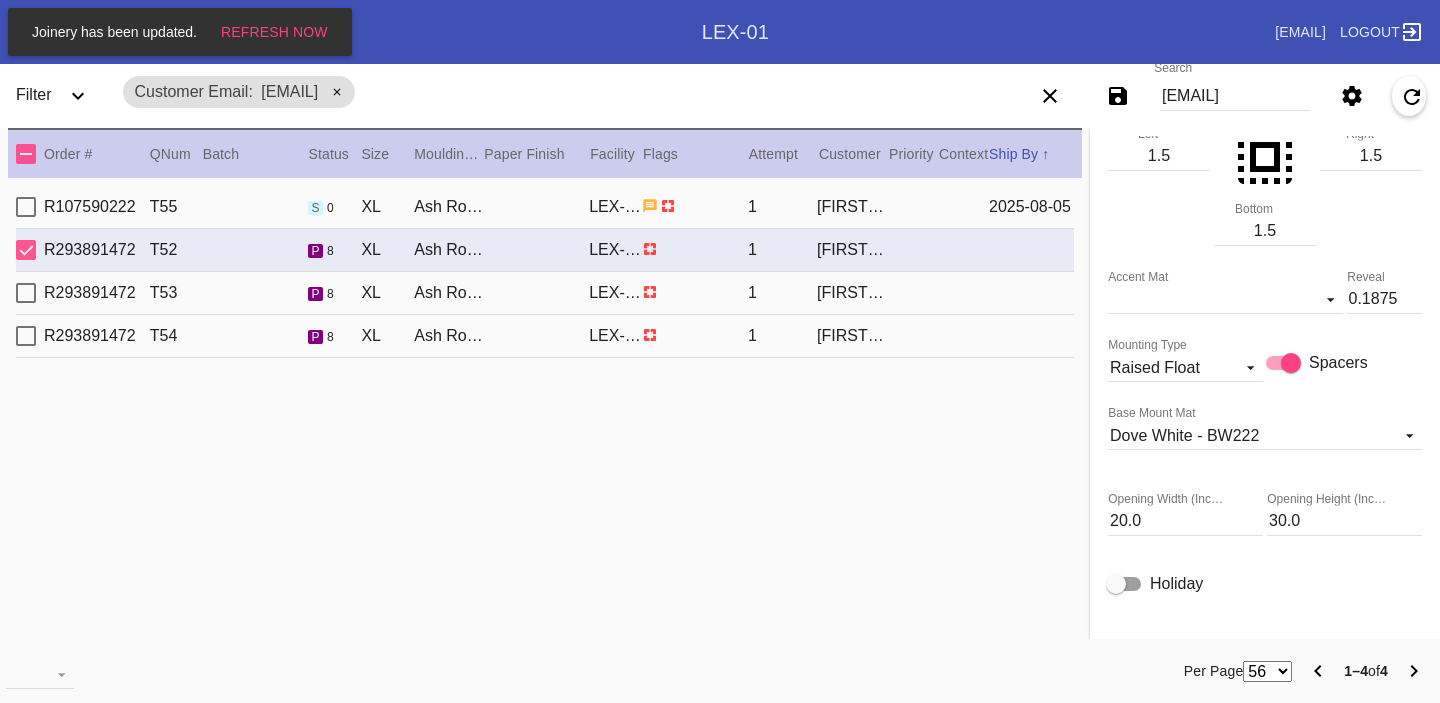 scroll, scrollTop: 0, scrollLeft: 0, axis: both 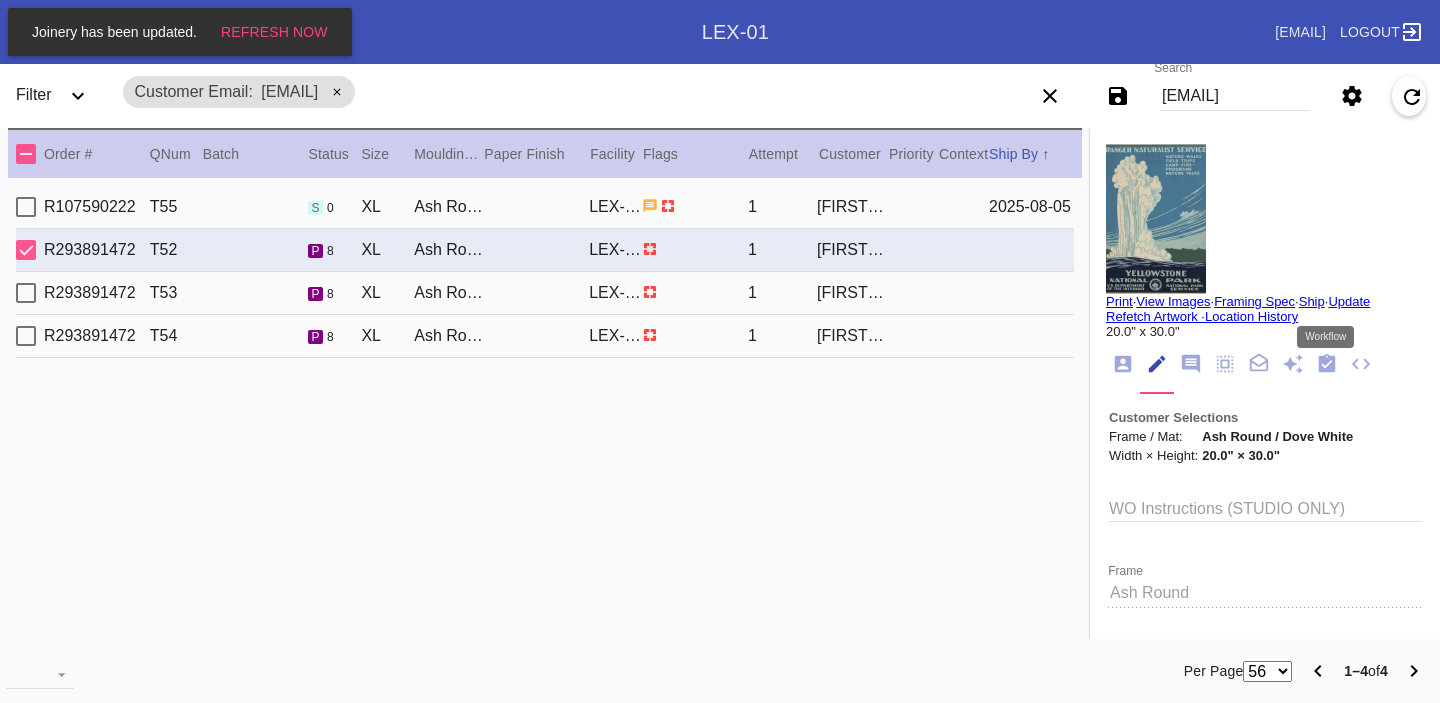 click 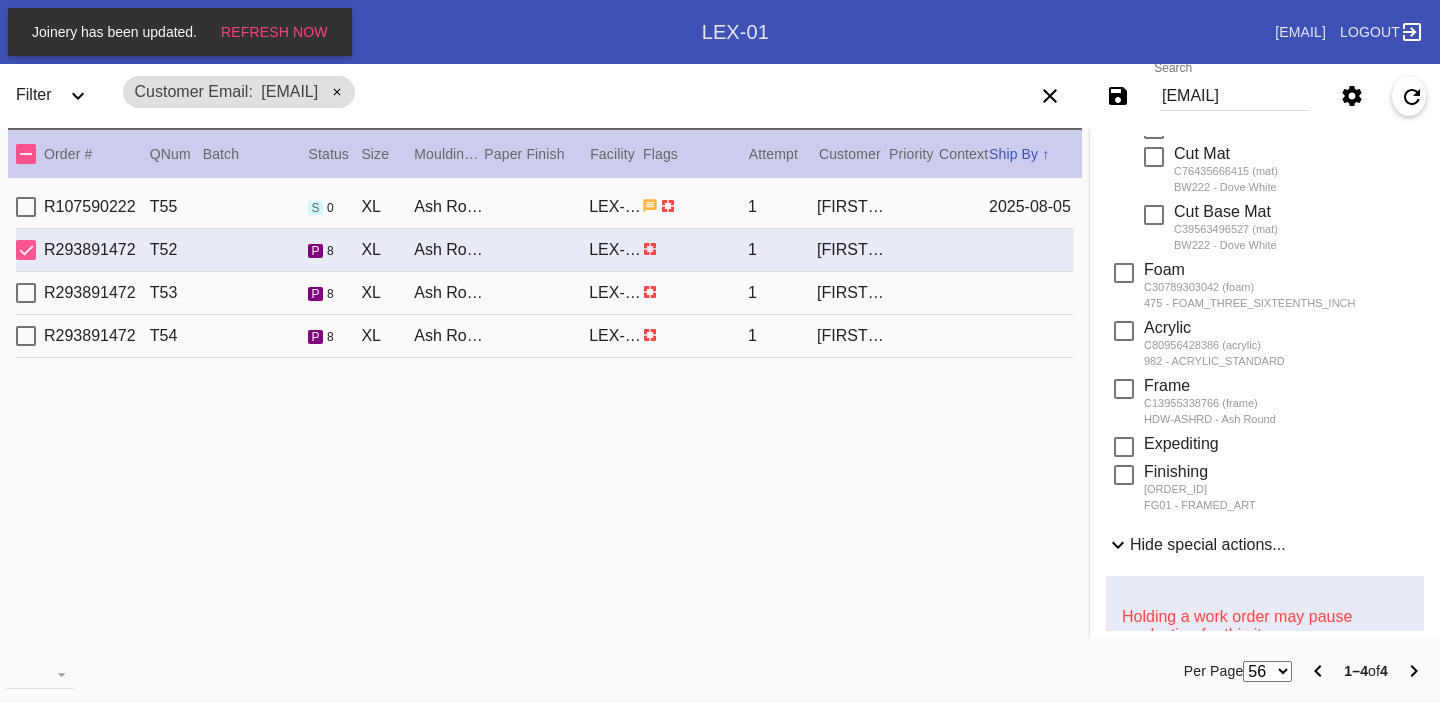 scroll, scrollTop: 0, scrollLeft: 0, axis: both 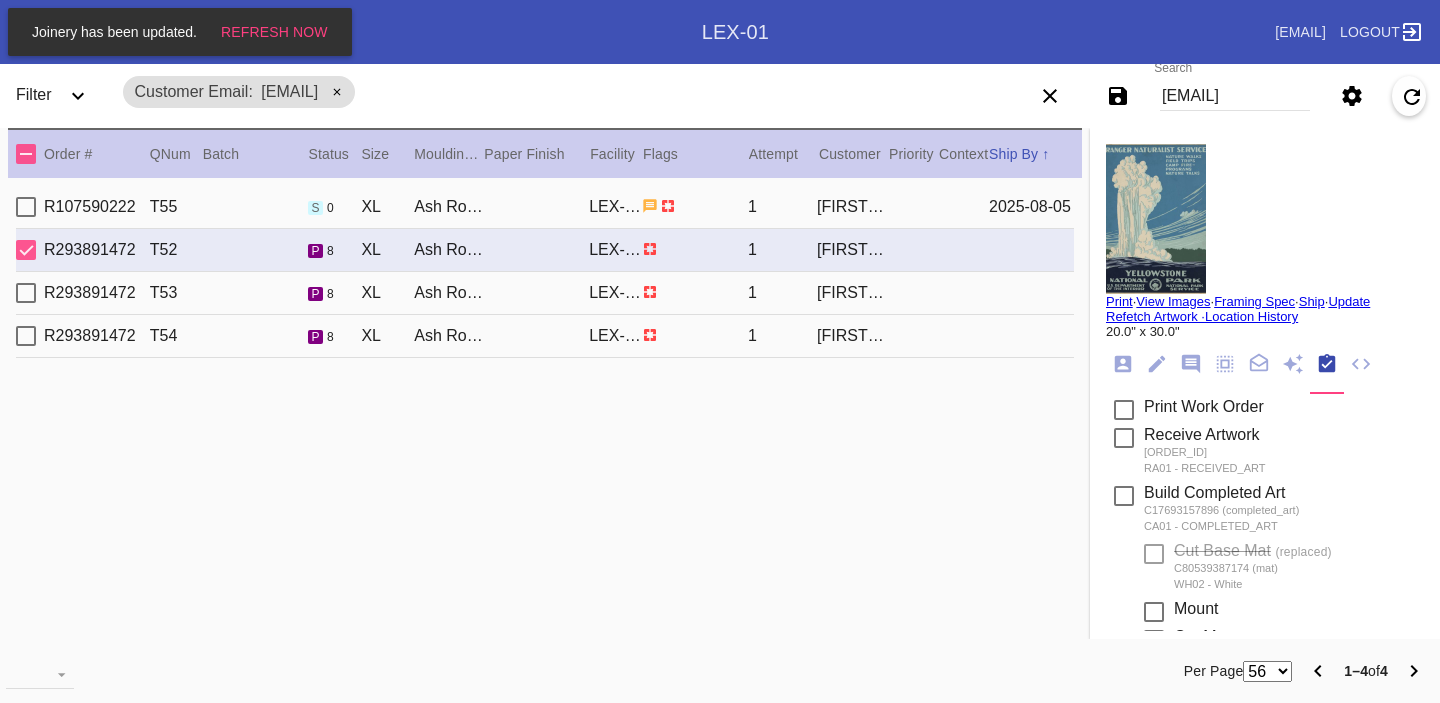 click on "R293891472 T53 p   8 XL Ash Round / Dove White LEX-01 1 [FIRST] [LAST]" at bounding box center [545, 293] 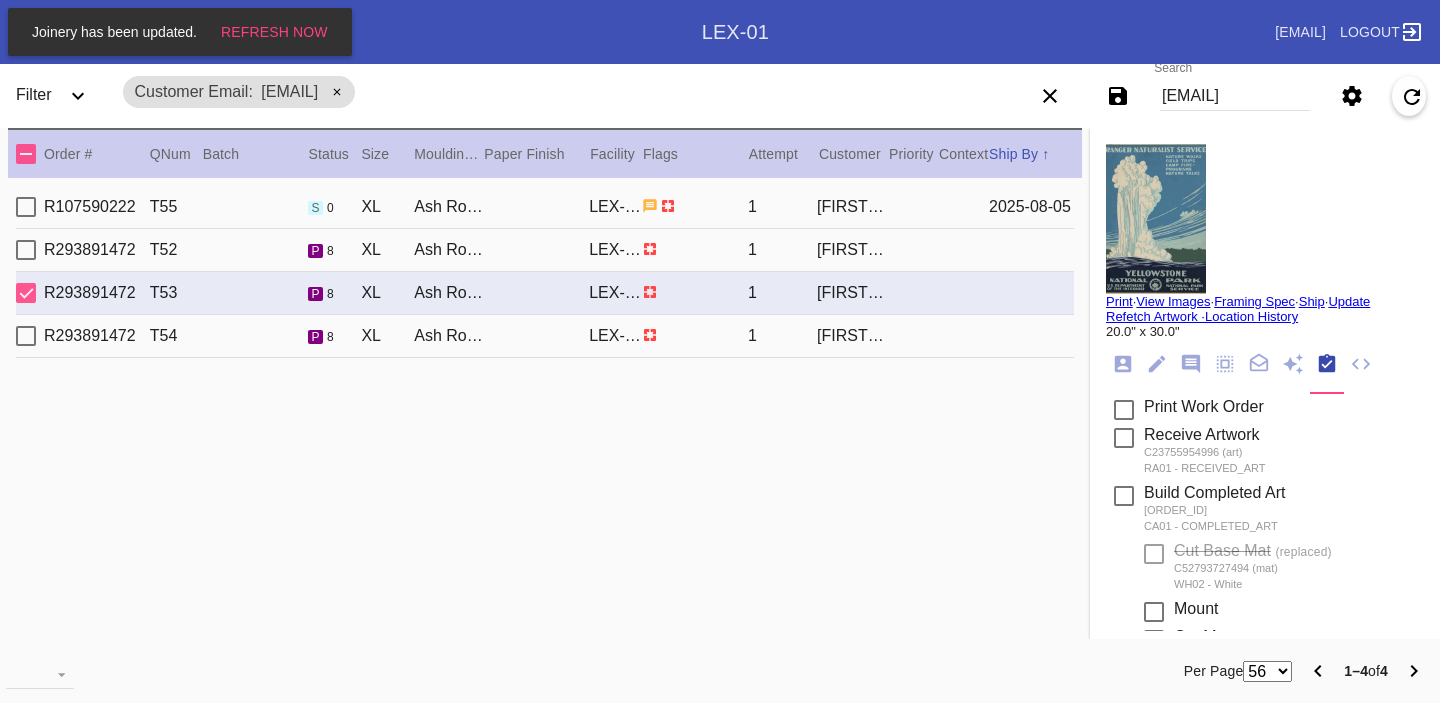 click on "R293891472 T54 p   8 XL Ash Round / Dove White LEX-01 1 [FIRST] [LAST]" at bounding box center [545, 336] 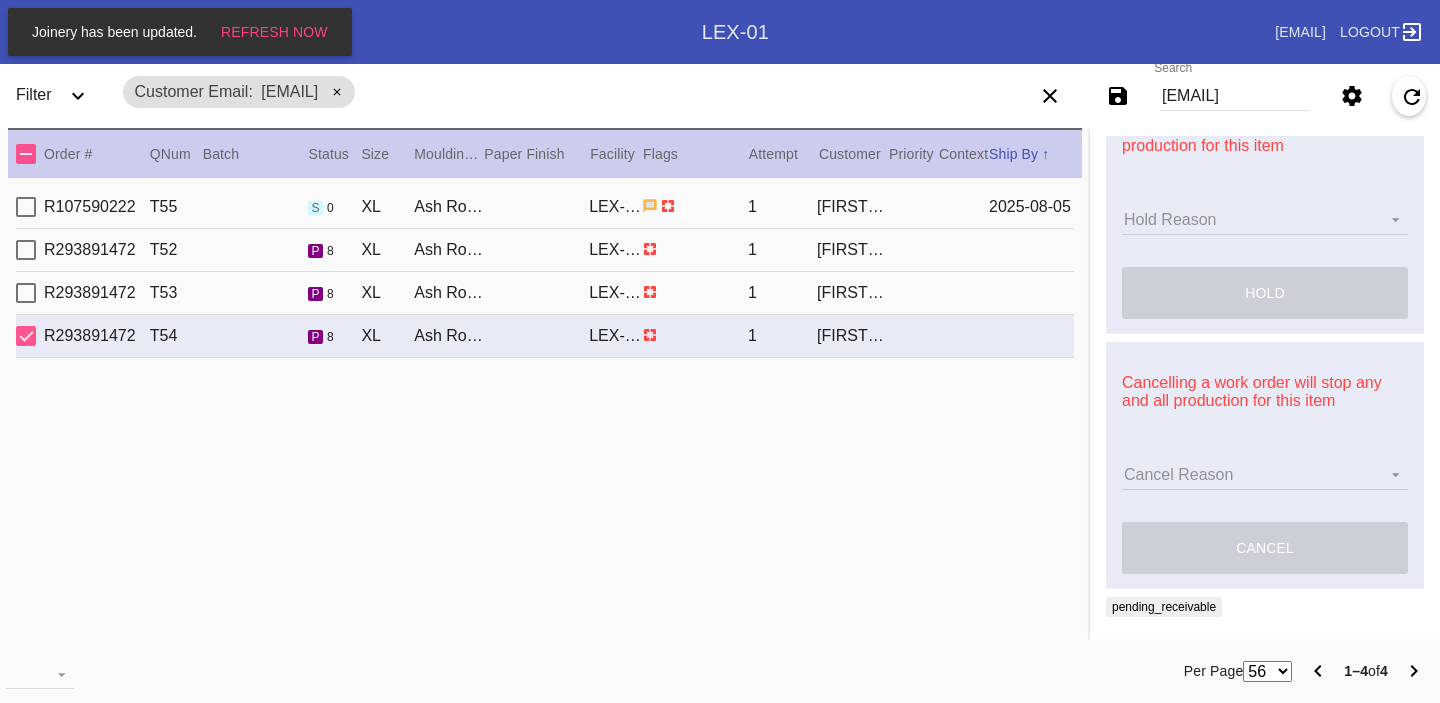 scroll, scrollTop: 0, scrollLeft: 0, axis: both 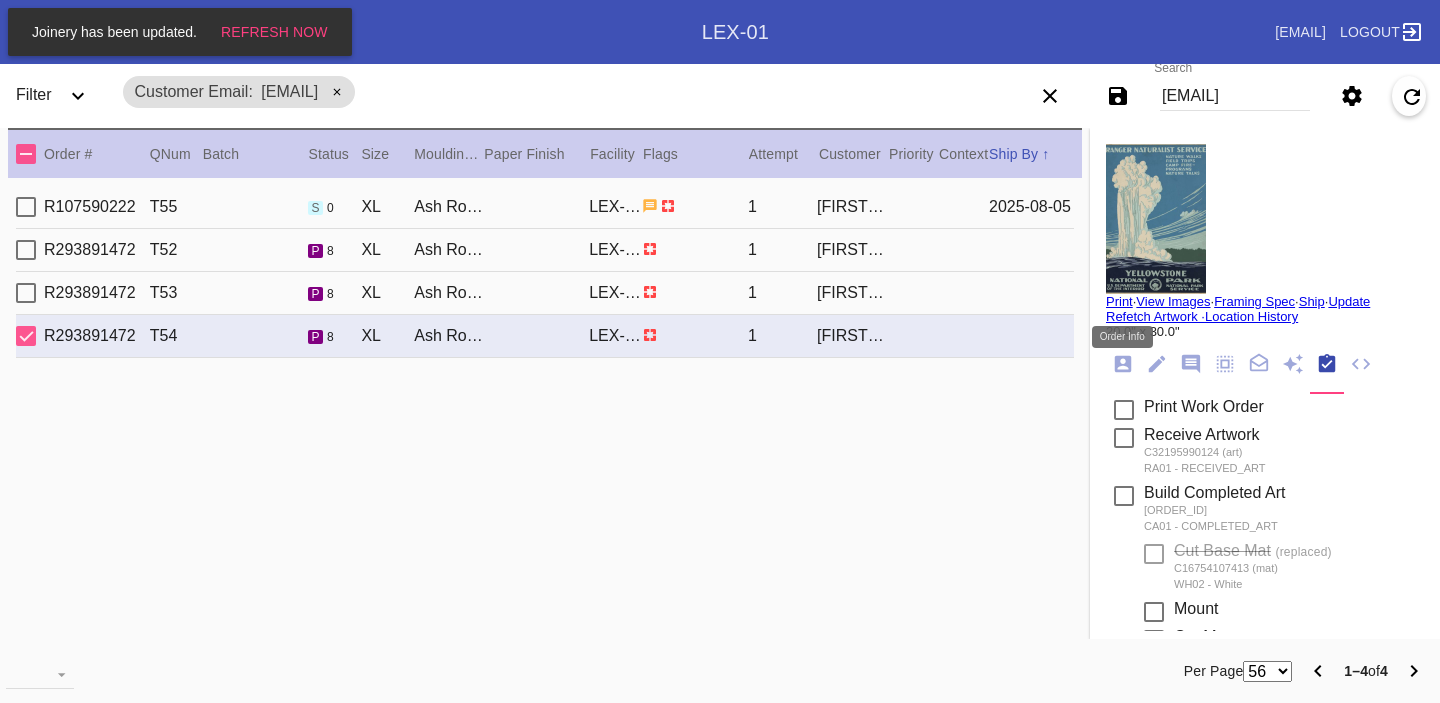 click 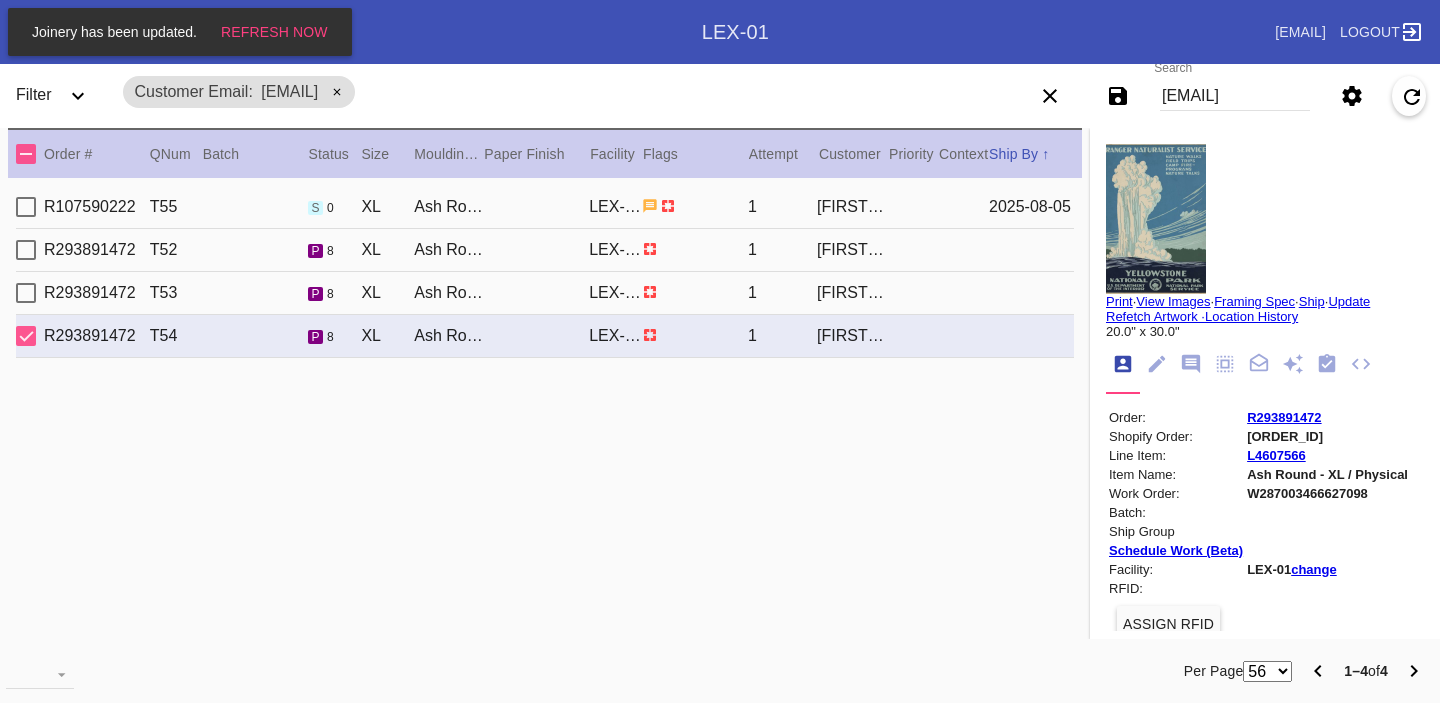 scroll, scrollTop: 550, scrollLeft: 0, axis: vertical 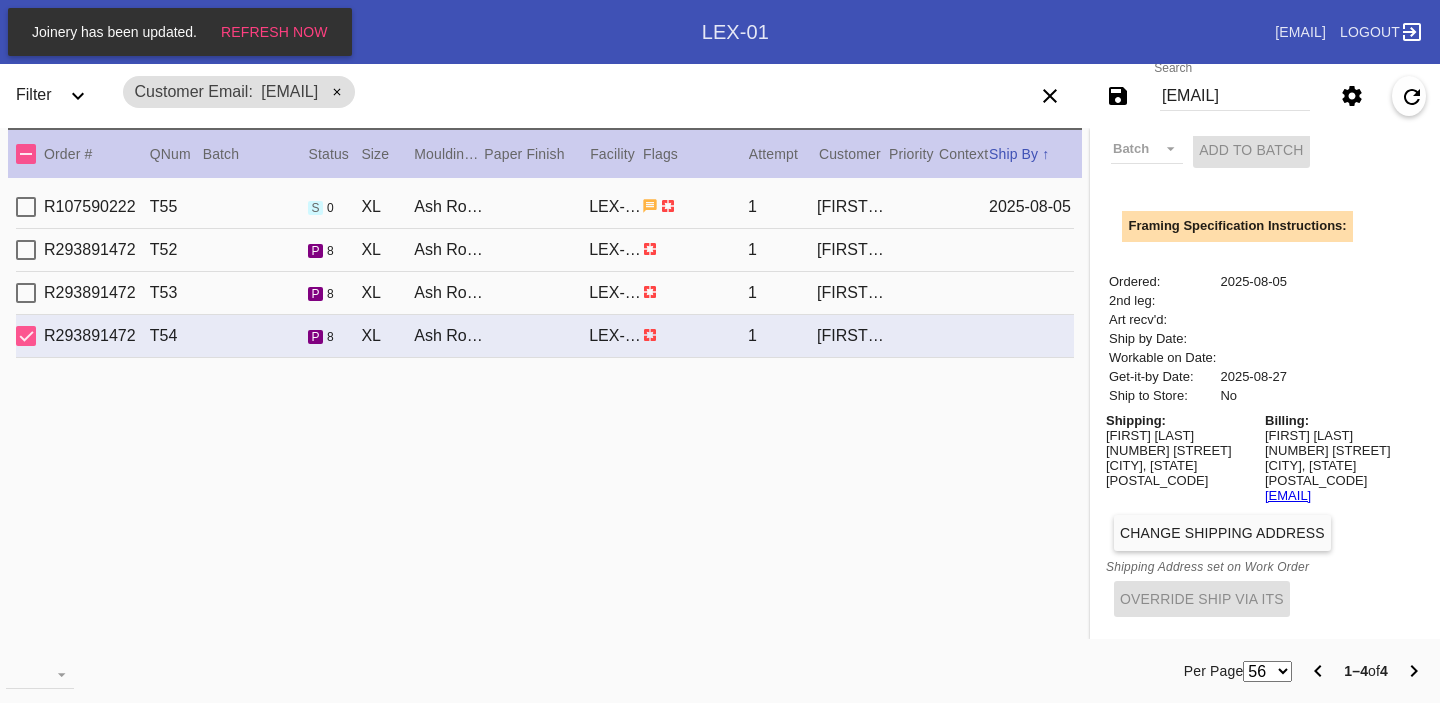 drag, startPoint x: 1394, startPoint y: 494, endPoint x: 1215, endPoint y: 495, distance: 179.00279 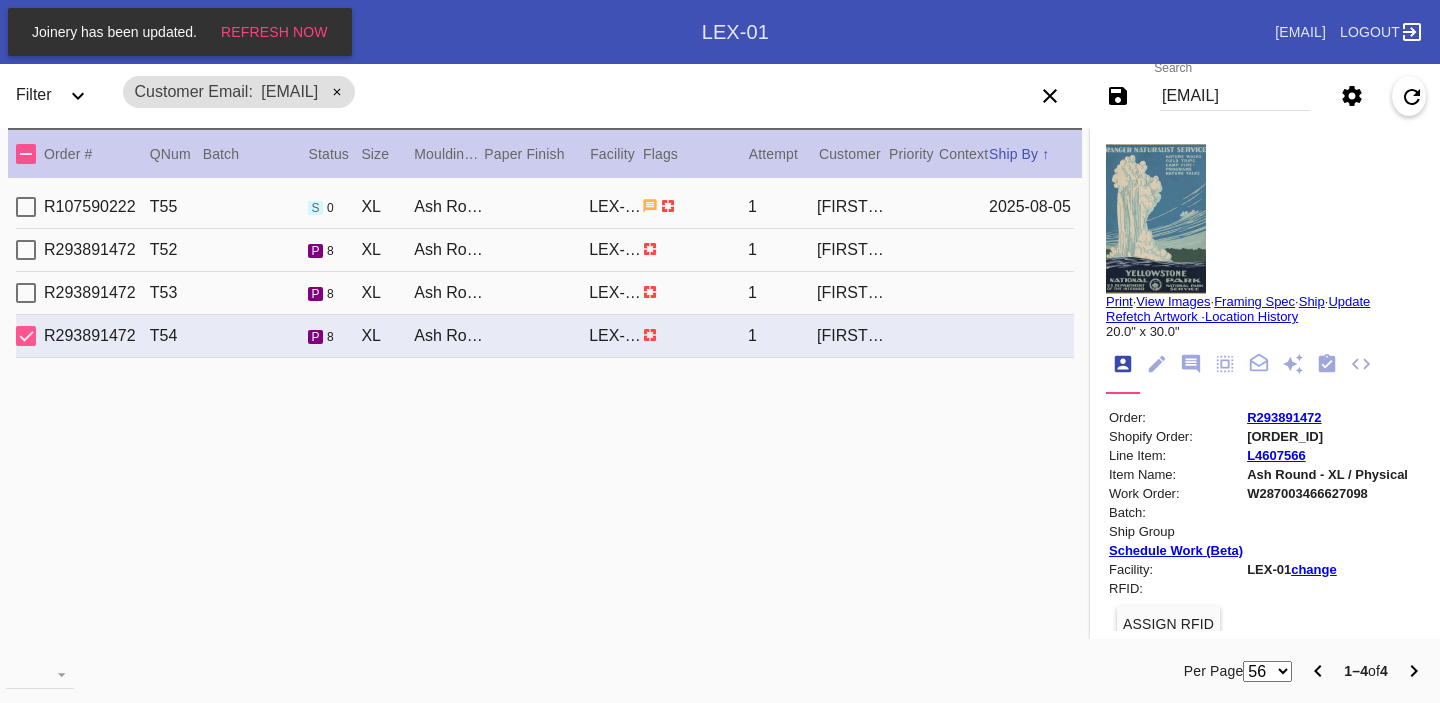 click on "R107590222 T55 s   0 XL Ash Round / Dove White LEX-01 1 [FIRST] [LAST]
[DATE]" at bounding box center (545, 207) 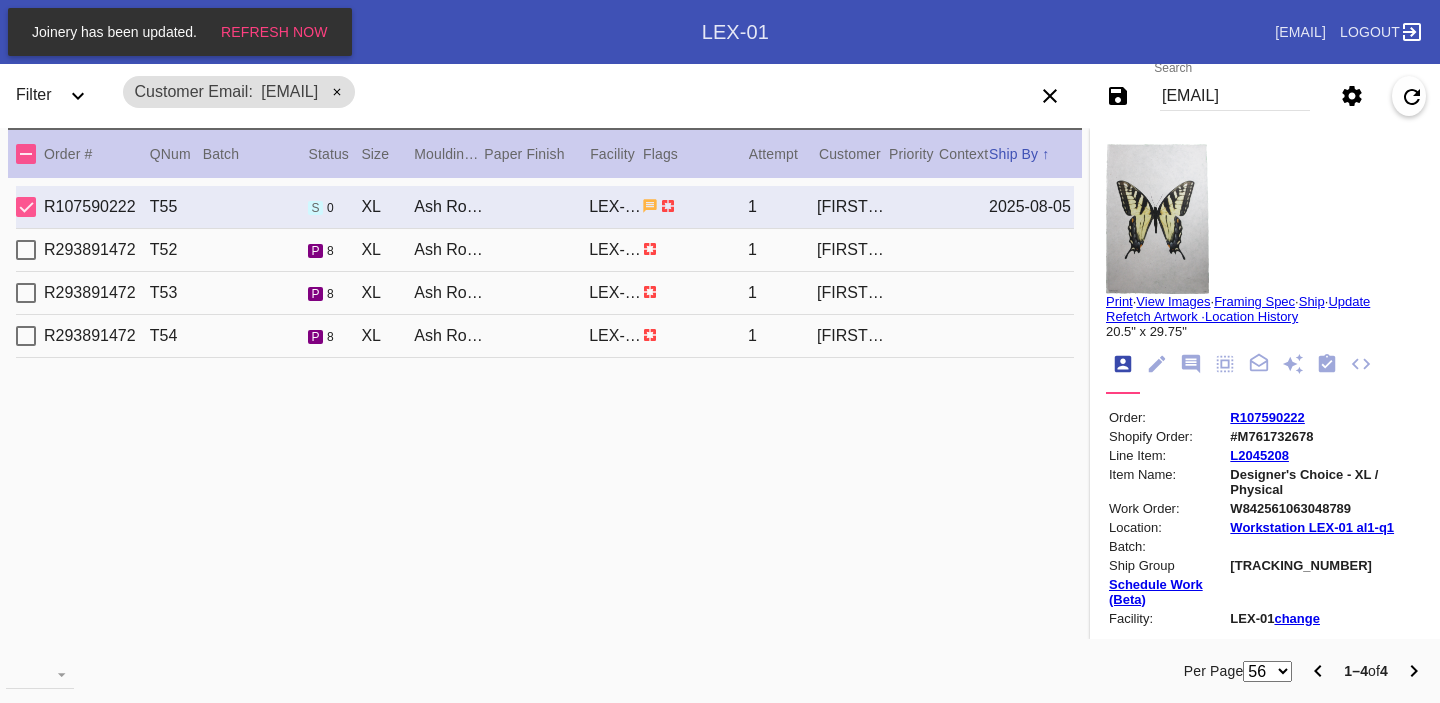 click on "[FIRST] [LAST]" at bounding box center [851, 250] 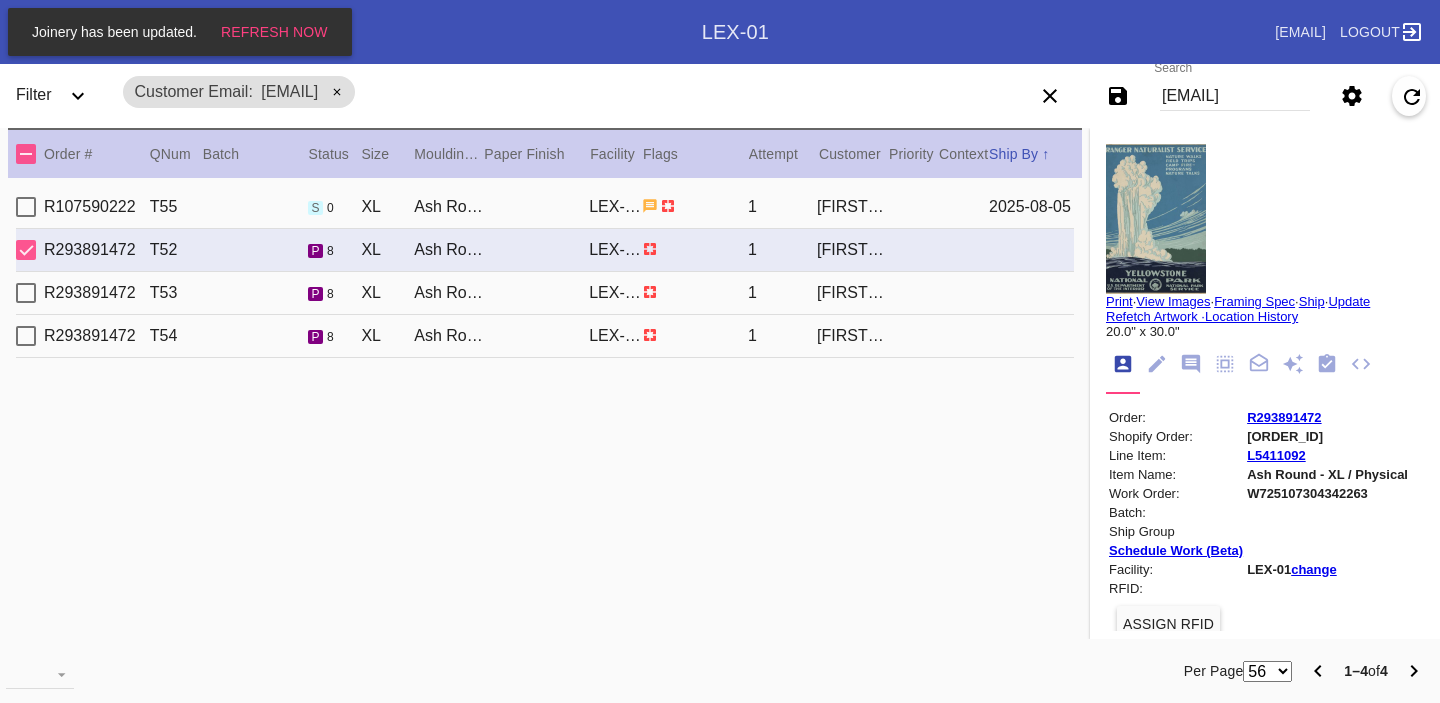 click 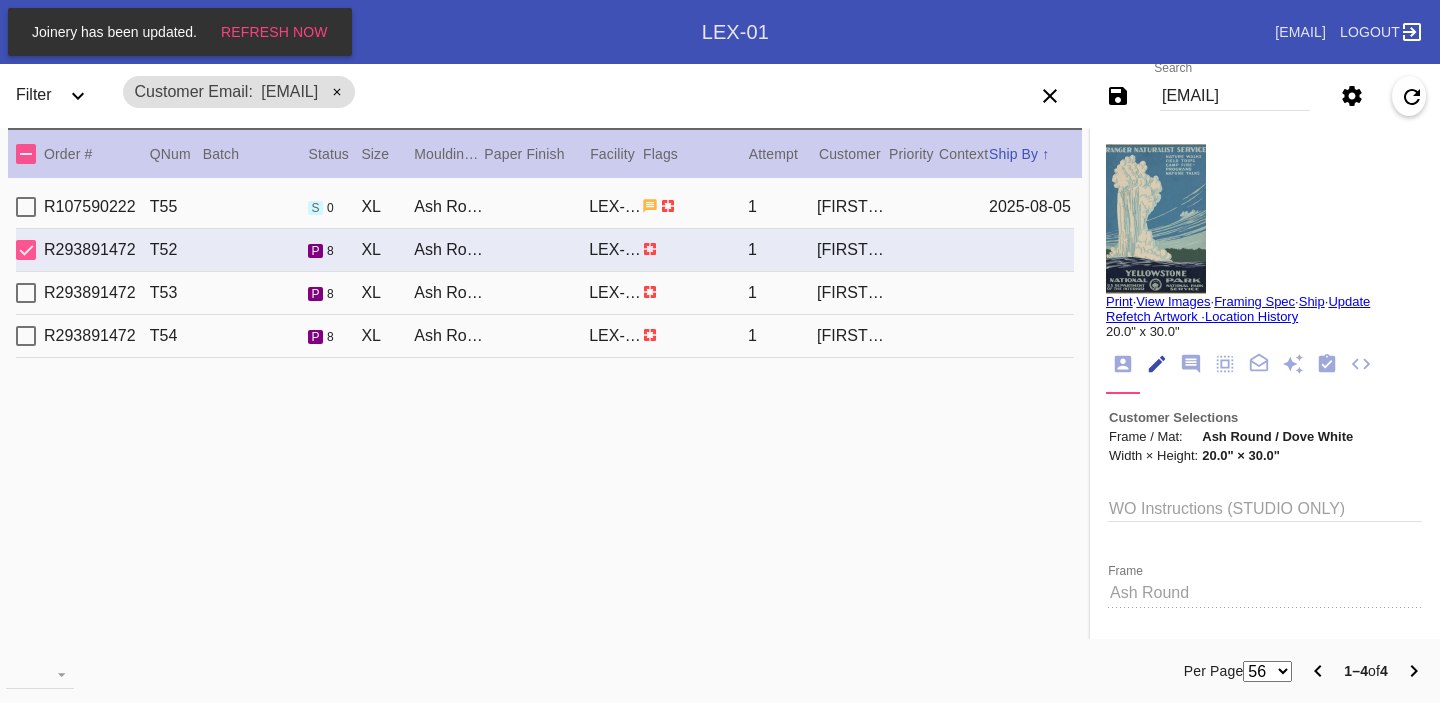 scroll, scrollTop: 73, scrollLeft: 0, axis: vertical 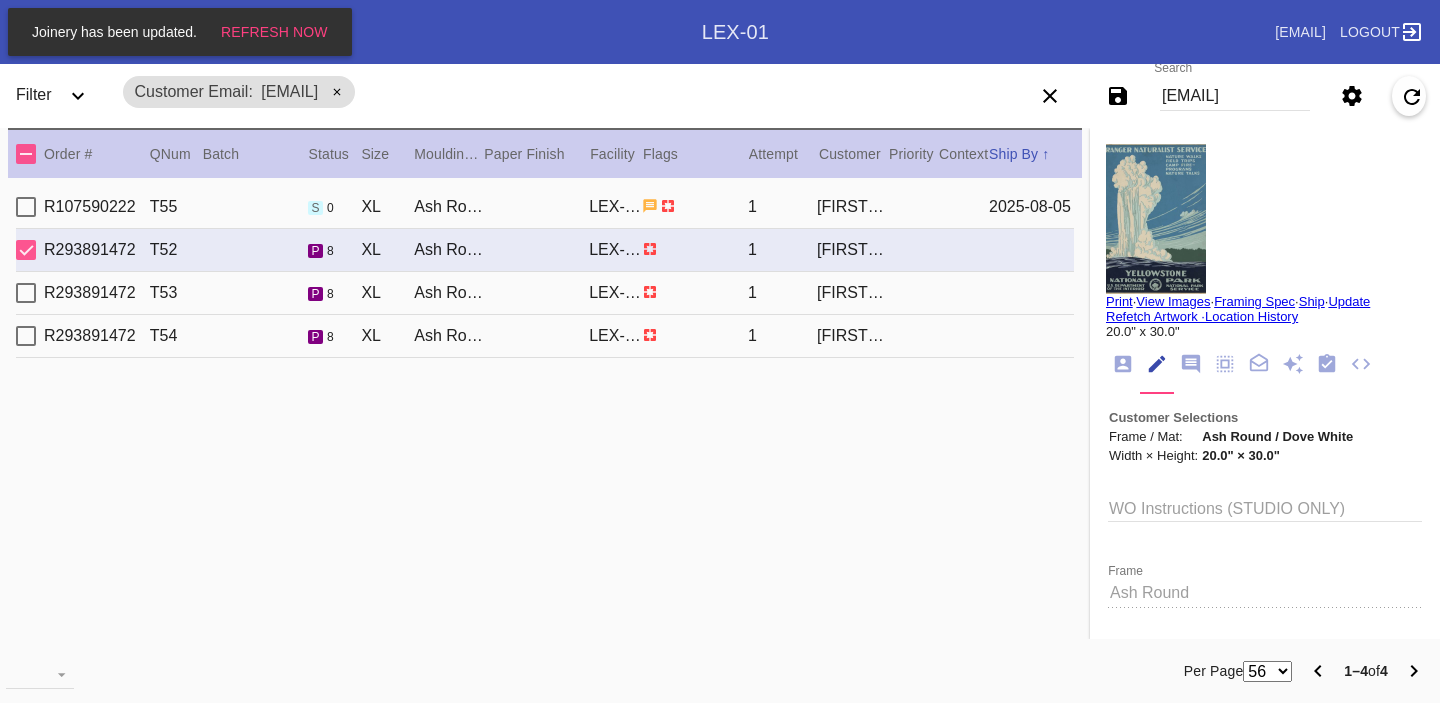 click on "View Images" at bounding box center (1173, 301) 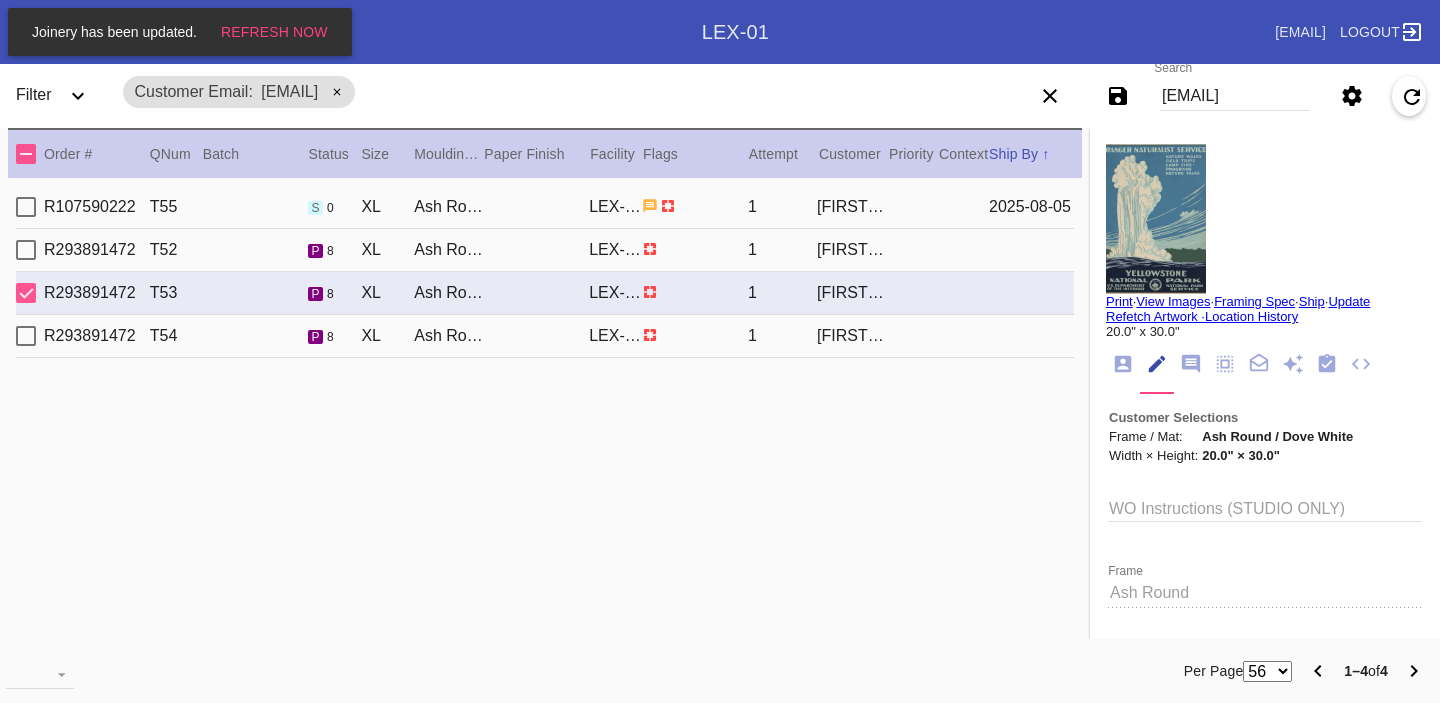 click on "Print" at bounding box center [1119, 301] 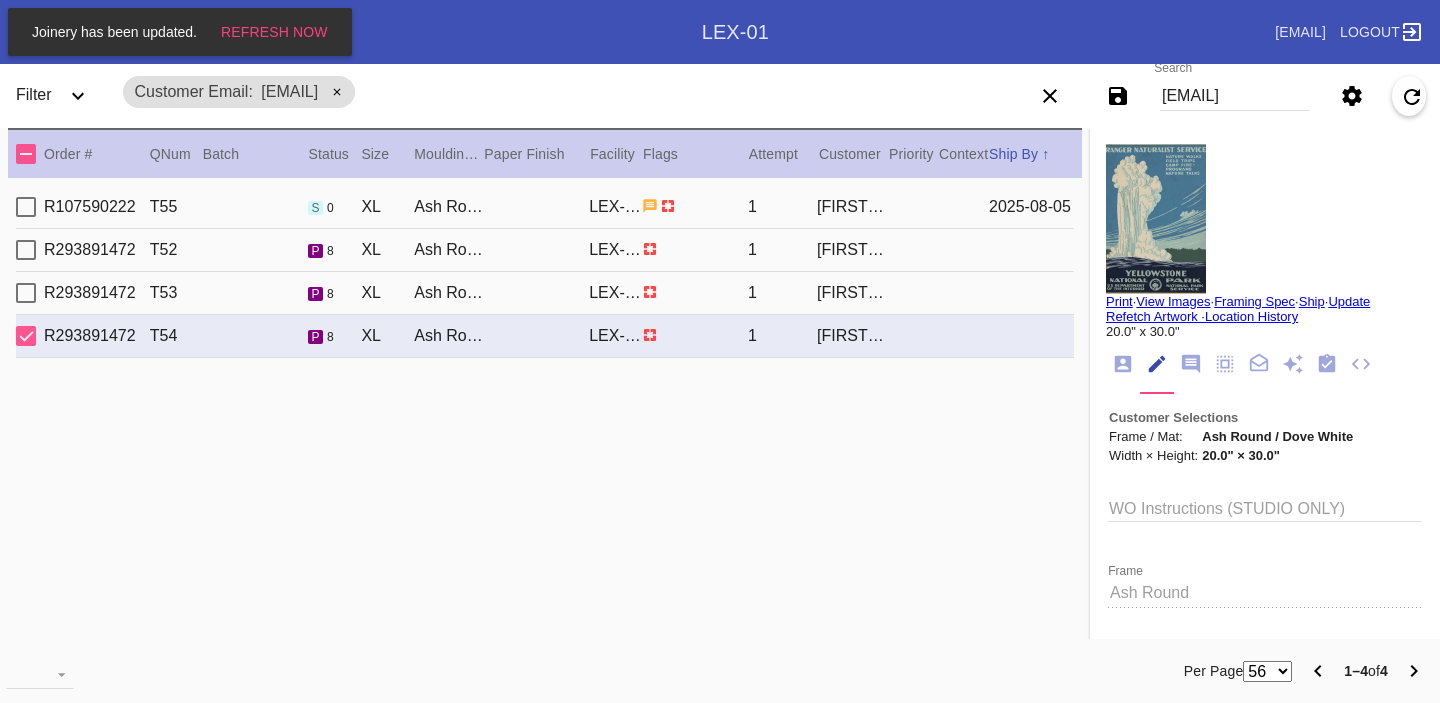 click on "Print" at bounding box center [1119, 301] 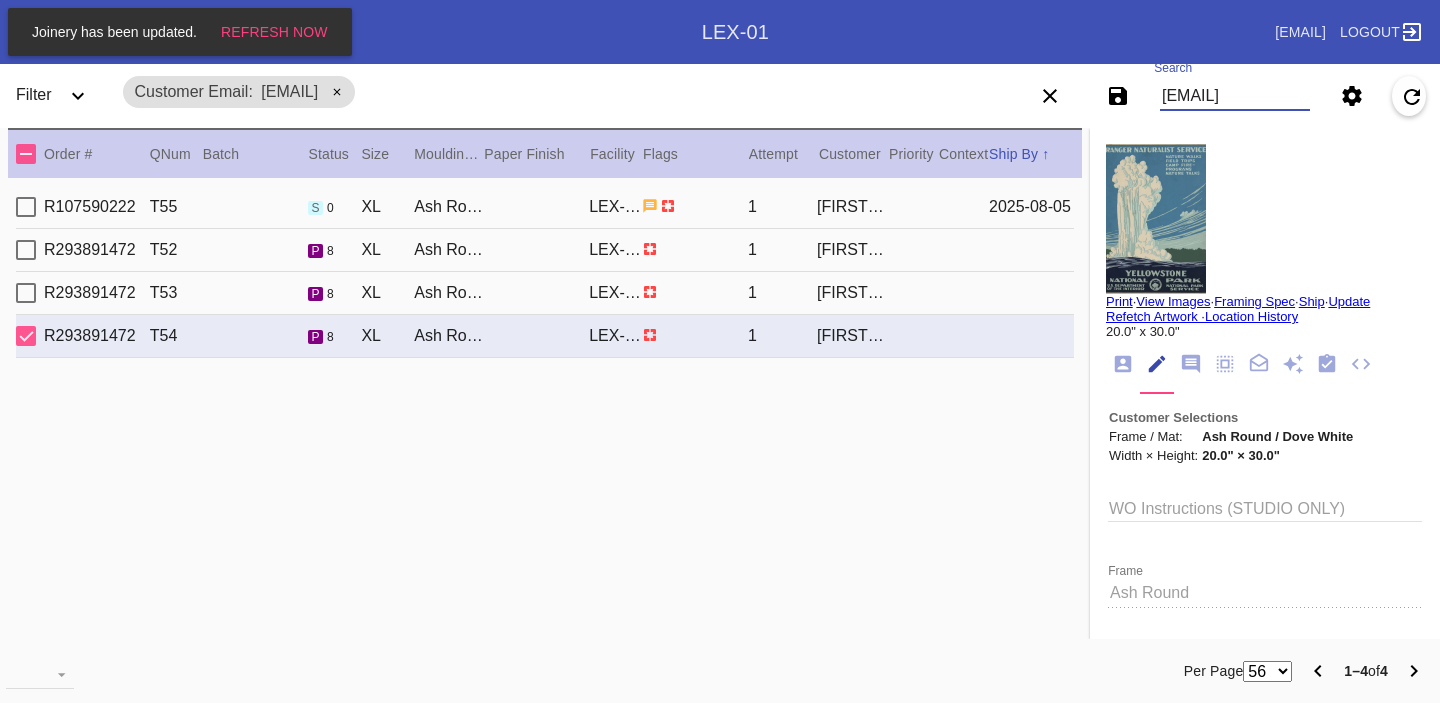 click on "[EMAIL]" at bounding box center [1235, 96] 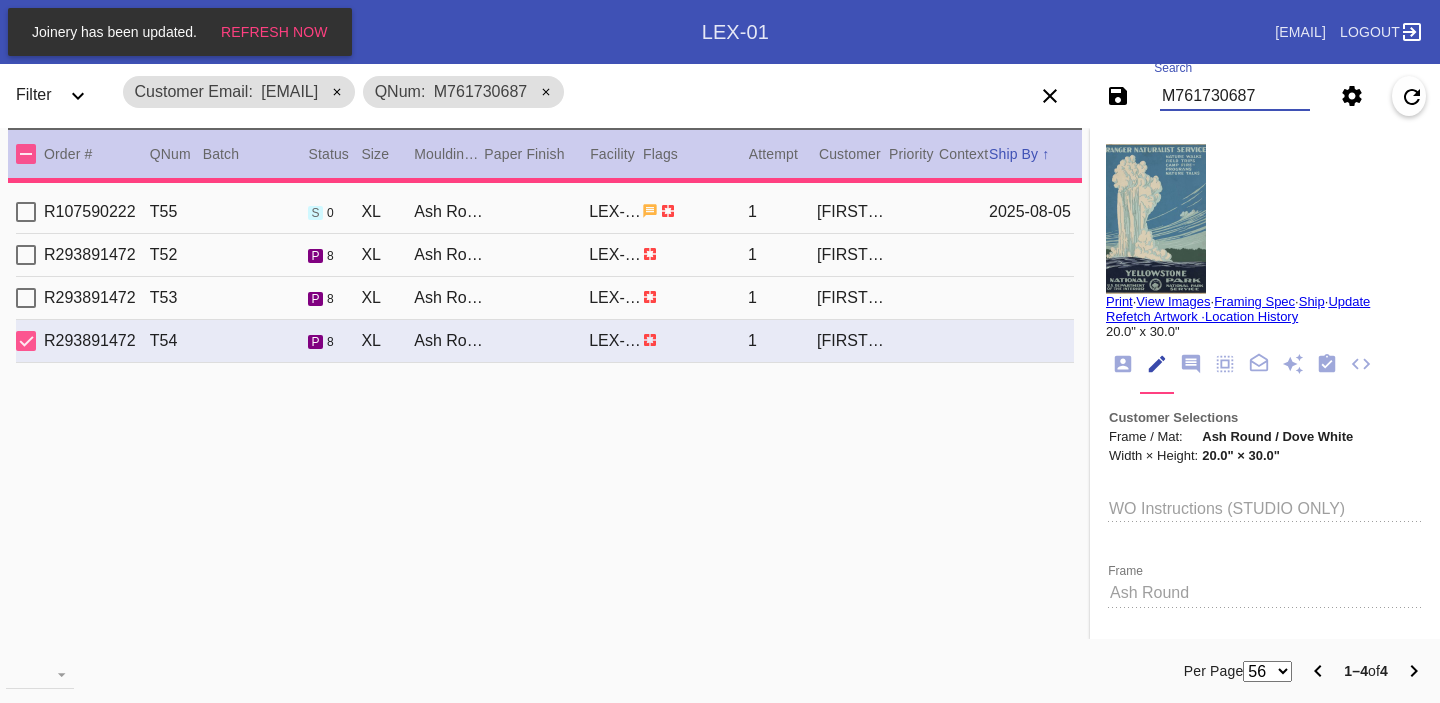 click on "M761730687" at bounding box center (1235, 96) 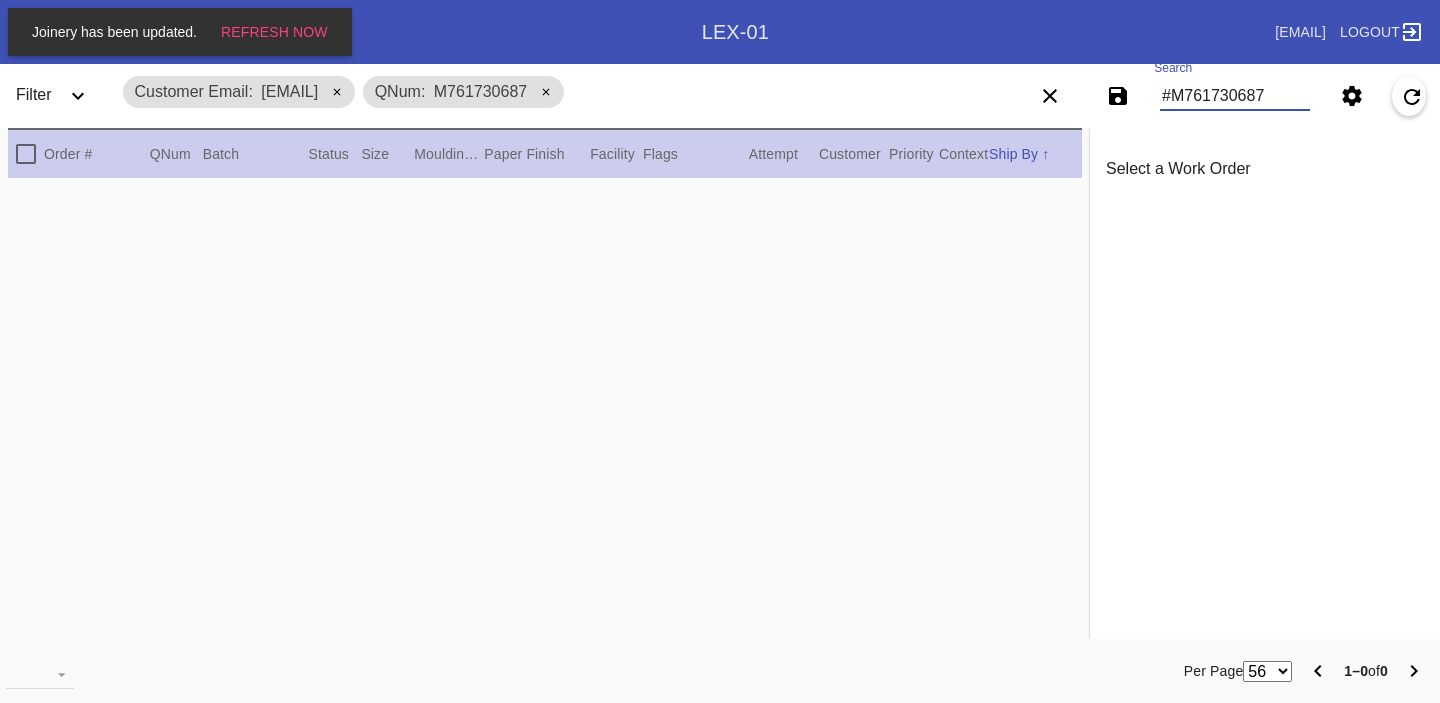 type on "#M761730687" 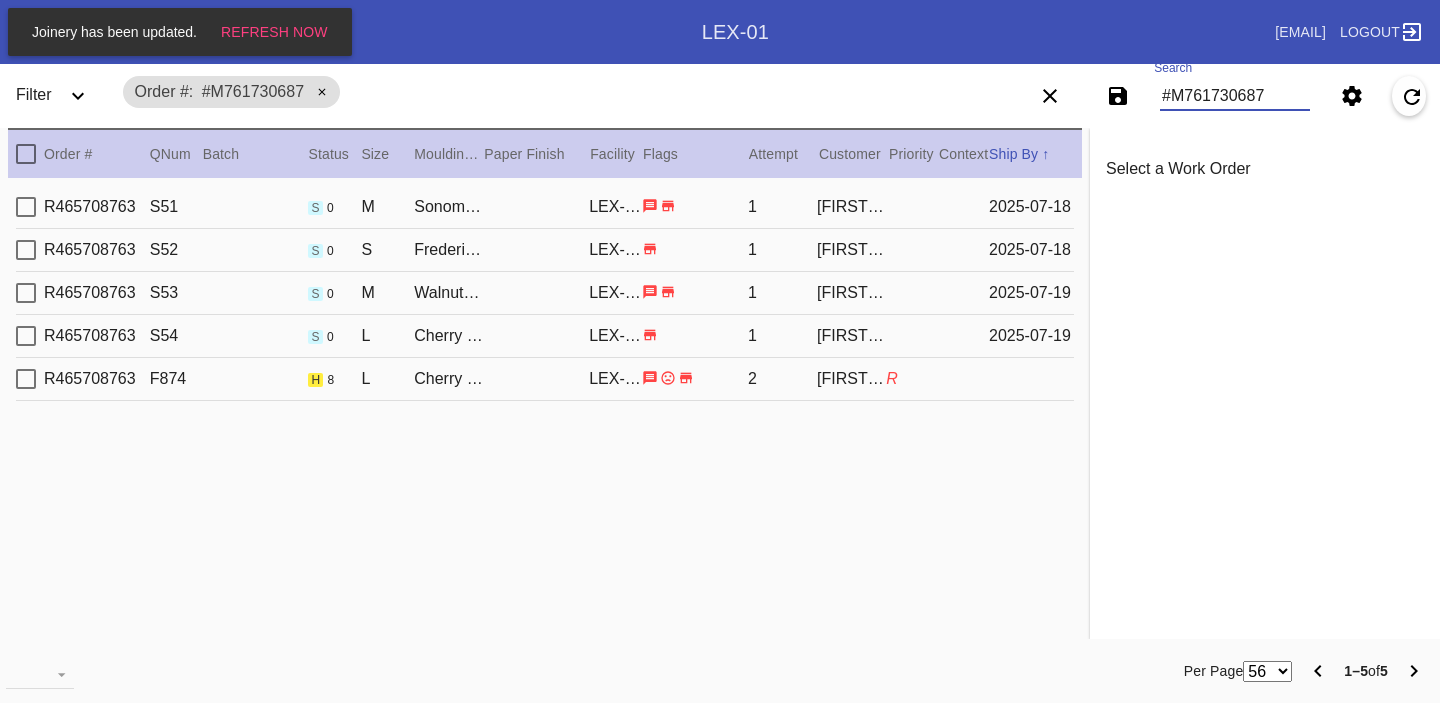 click on "R465708763 F874 h   8 L Cherry Round / No MatLEX-01 2 [FIRST] [LAST]
R" at bounding box center [545, 379] 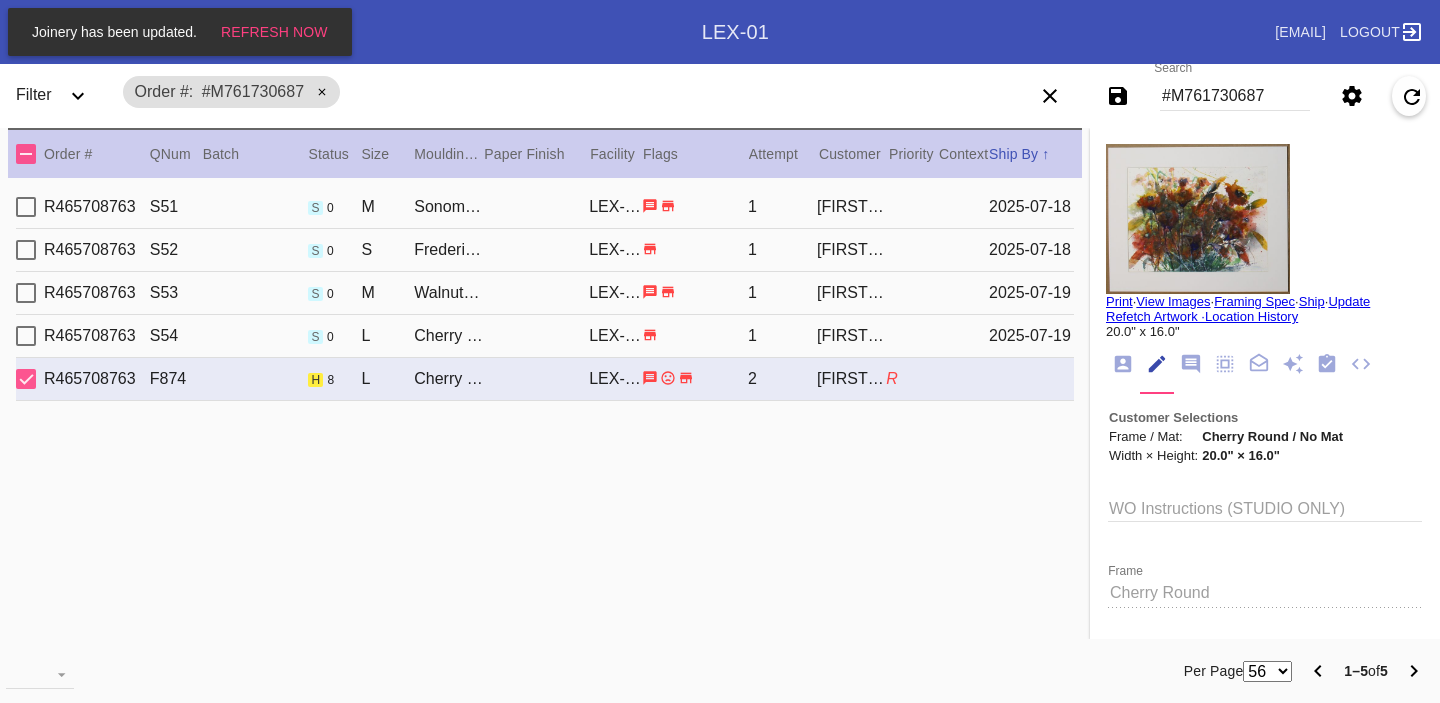 click at bounding box center (1198, 219) 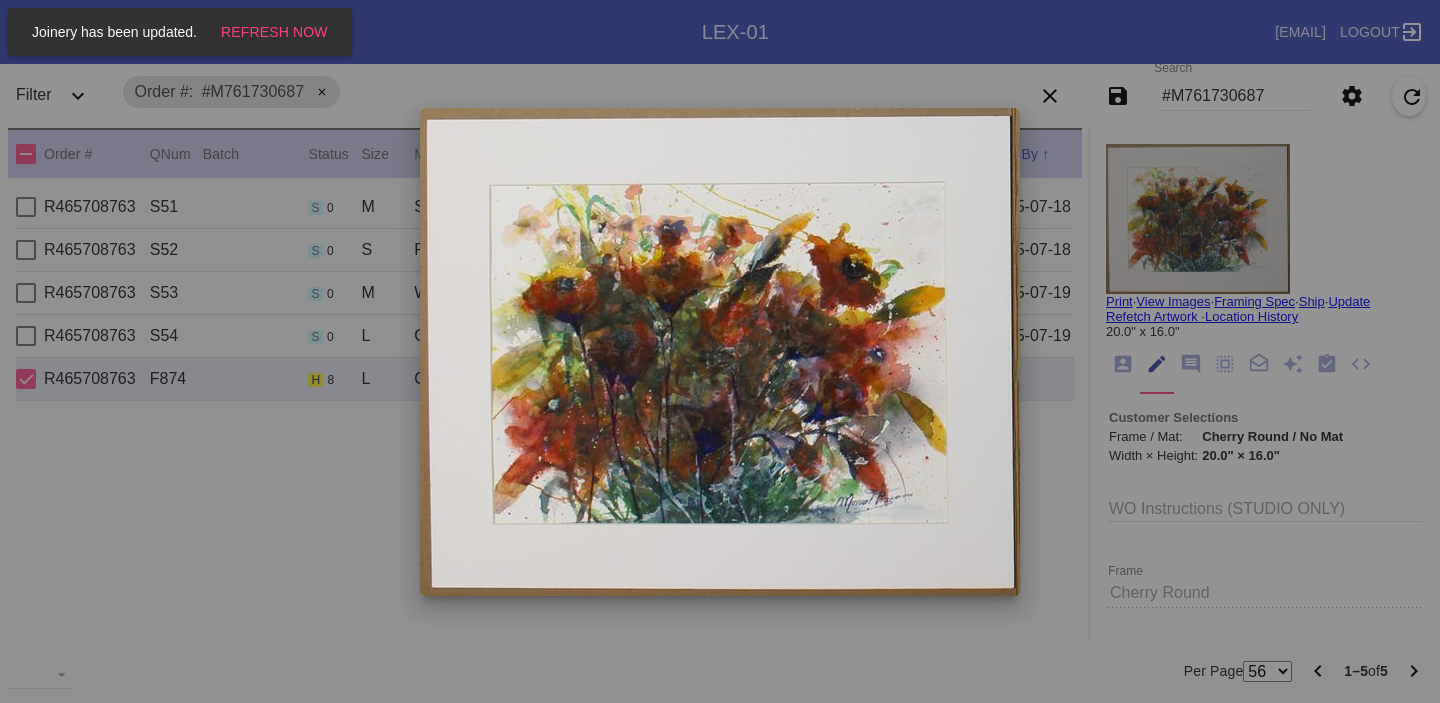 click at bounding box center (720, 351) 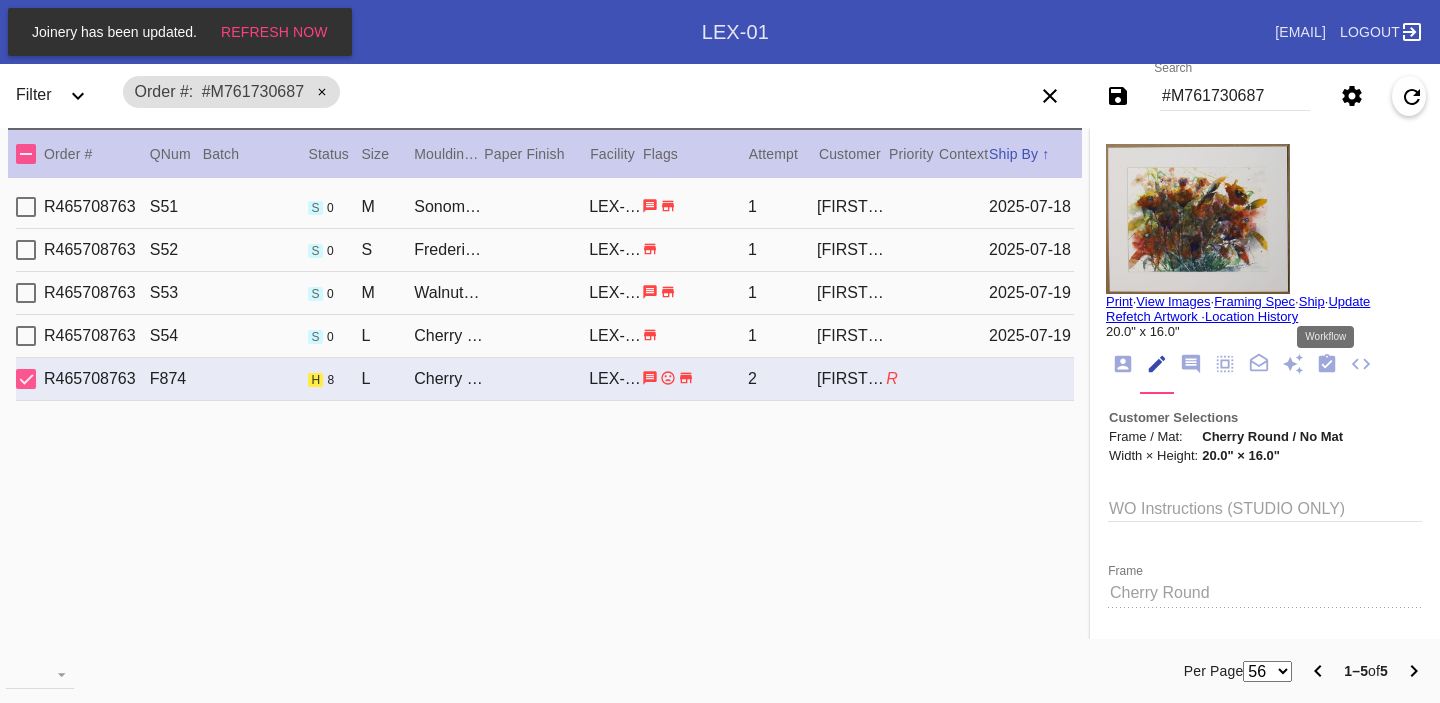 click 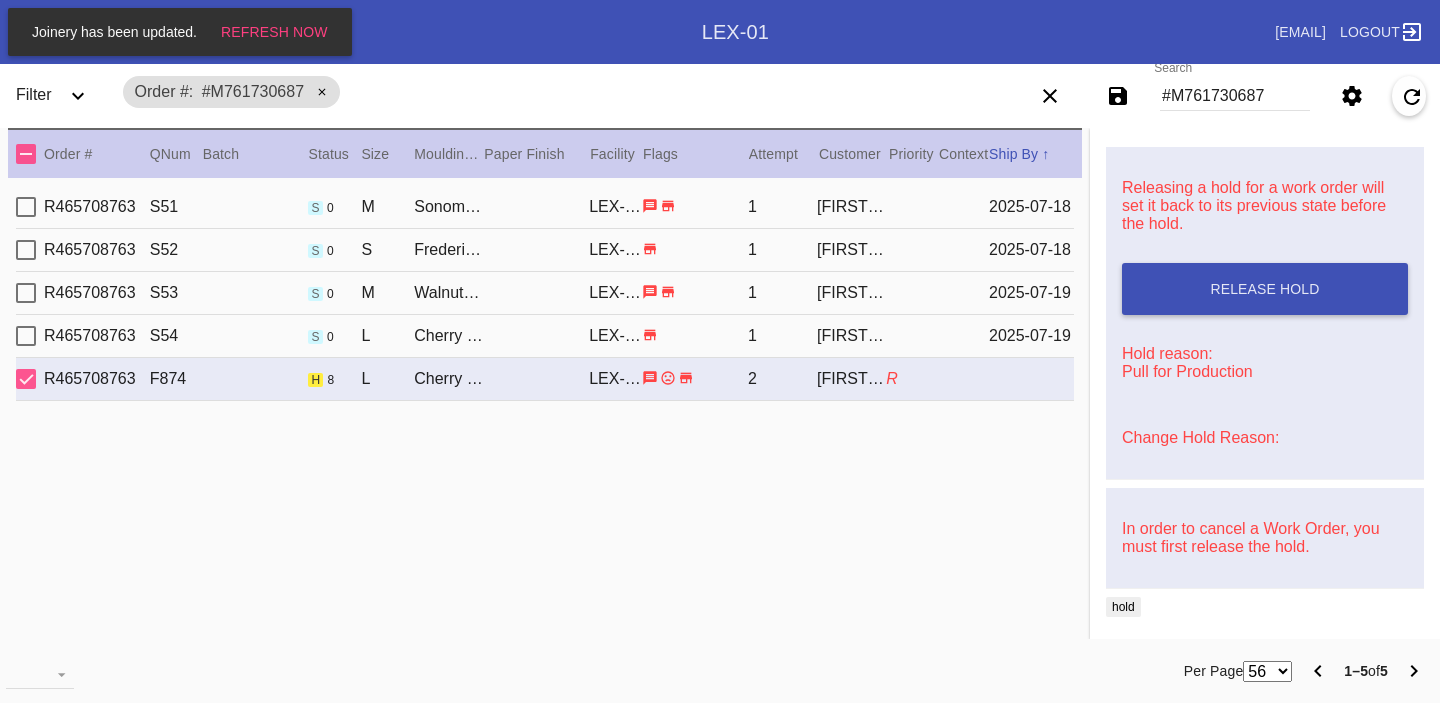 scroll, scrollTop: 0, scrollLeft: 0, axis: both 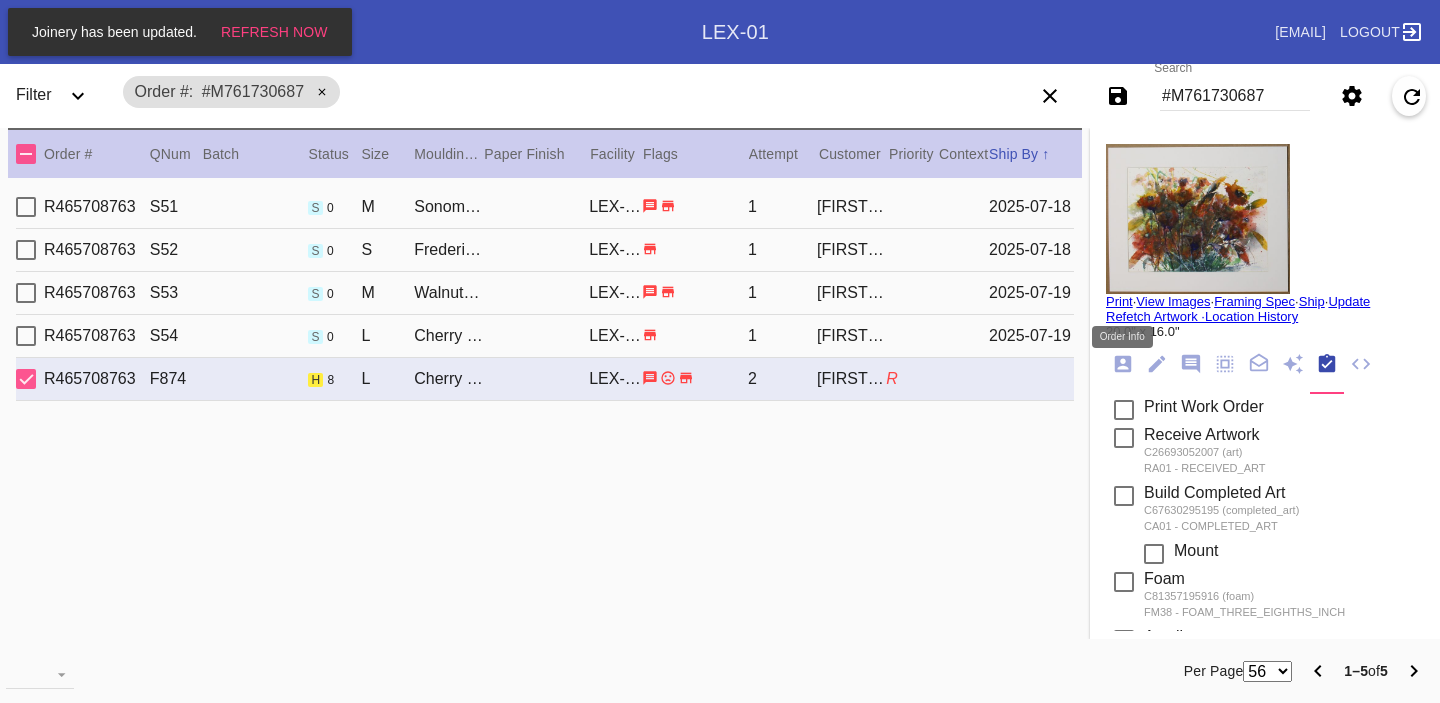 click 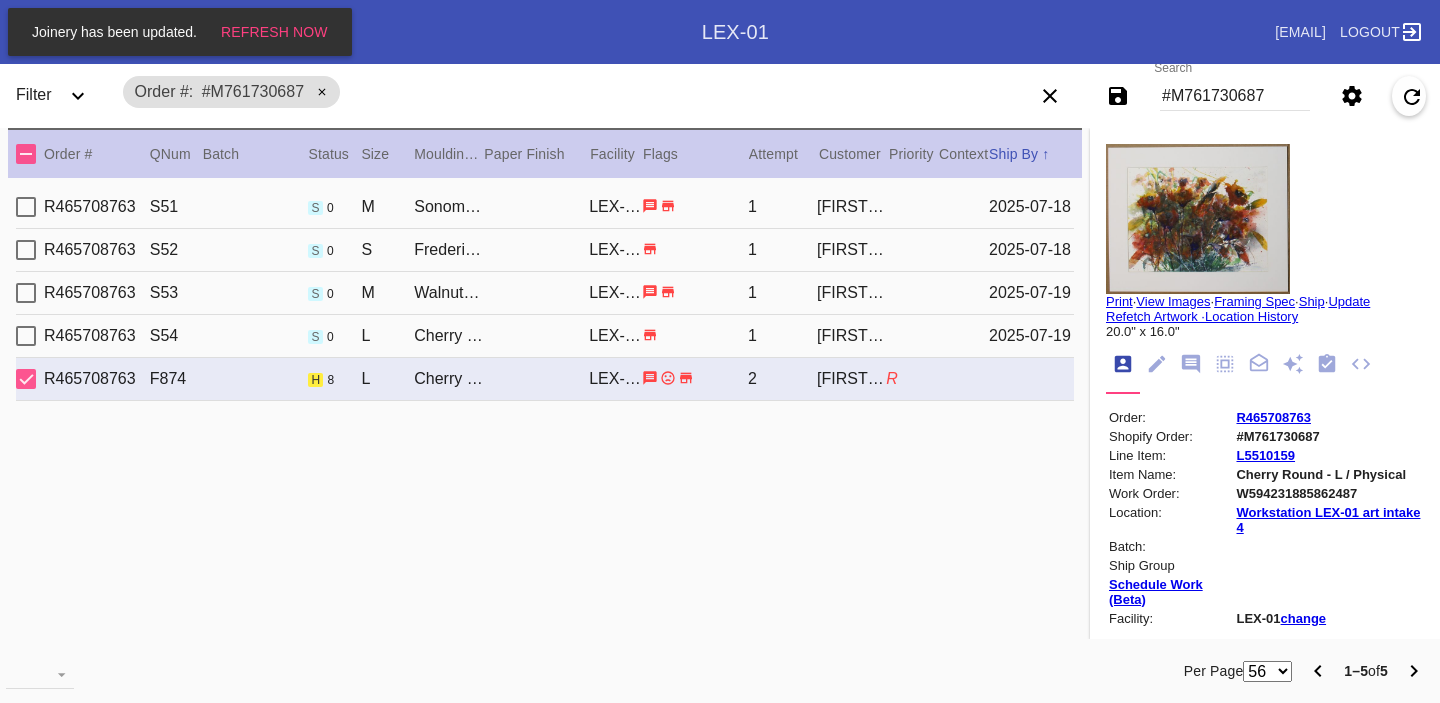 click on "R465708763" at bounding box center (1273, 417) 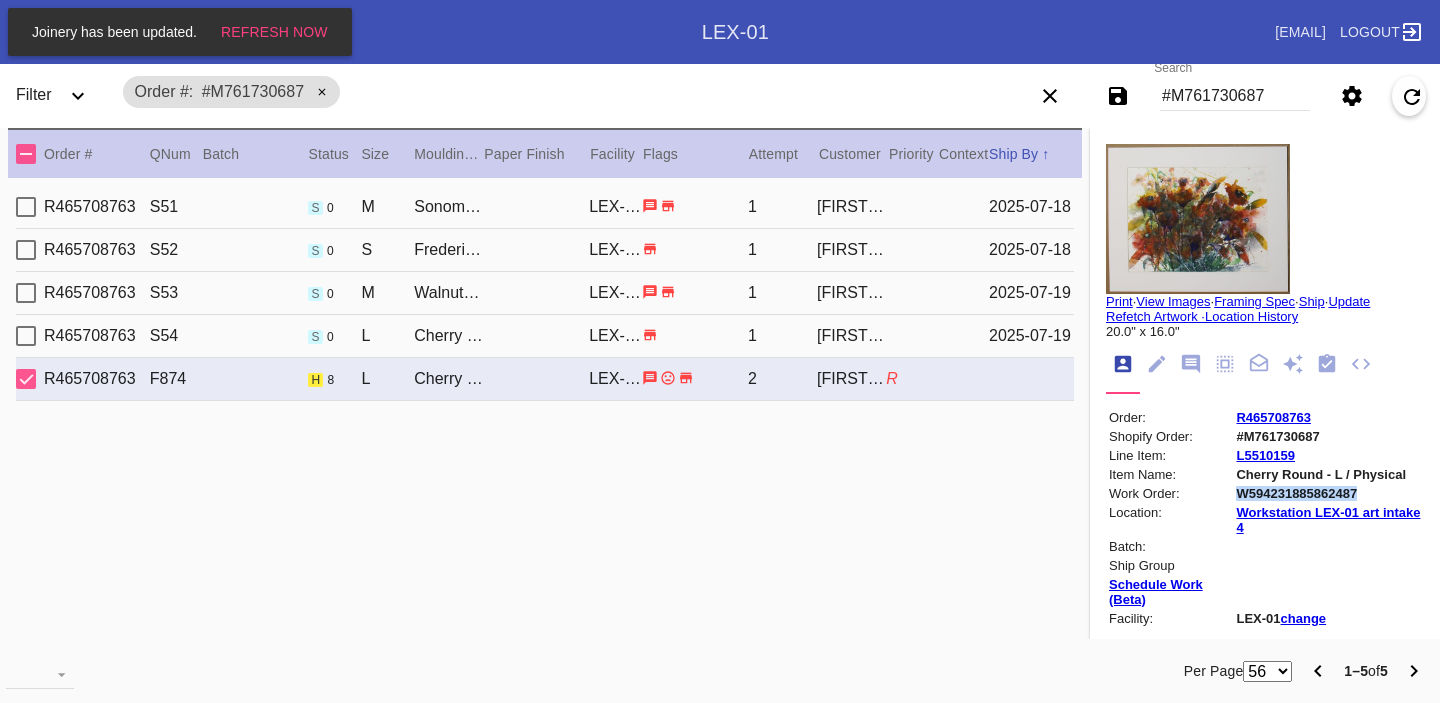 copy on "W594231885862487" 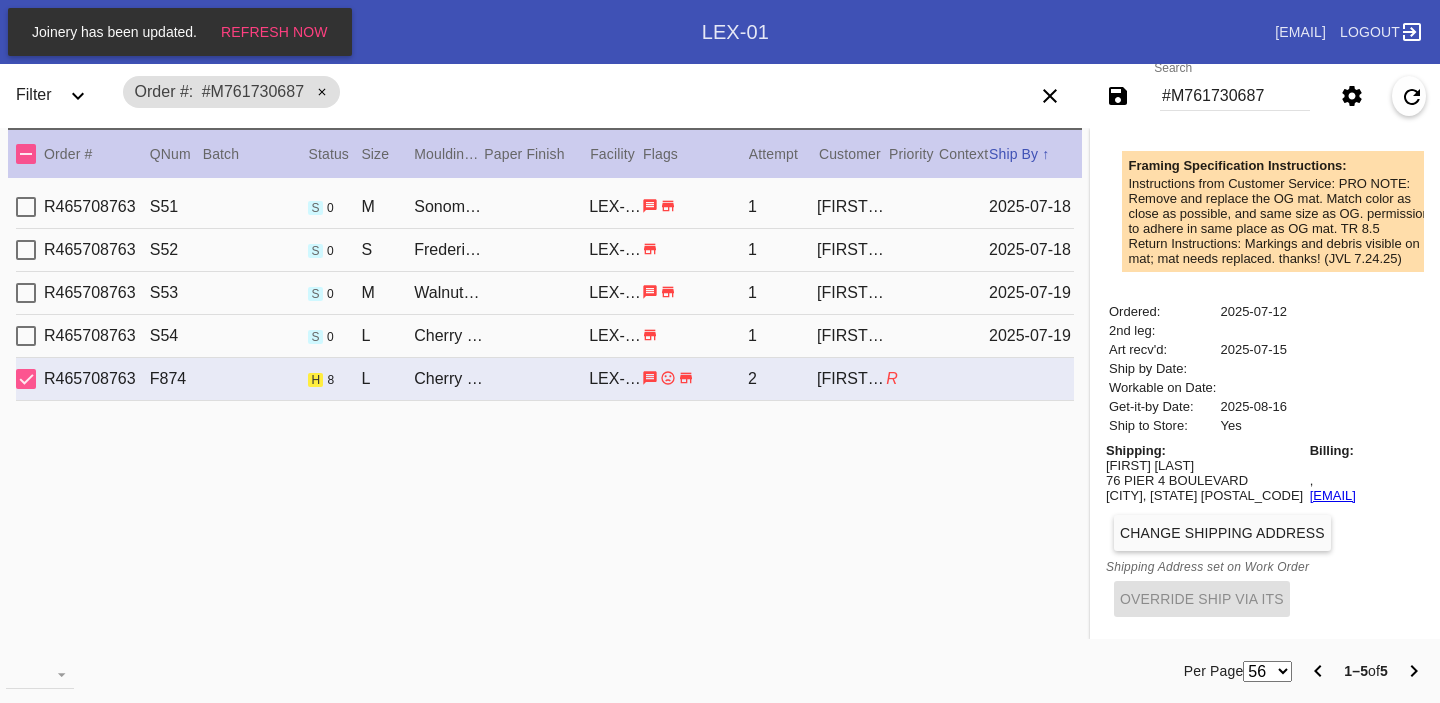 scroll, scrollTop: 0, scrollLeft: 0, axis: both 